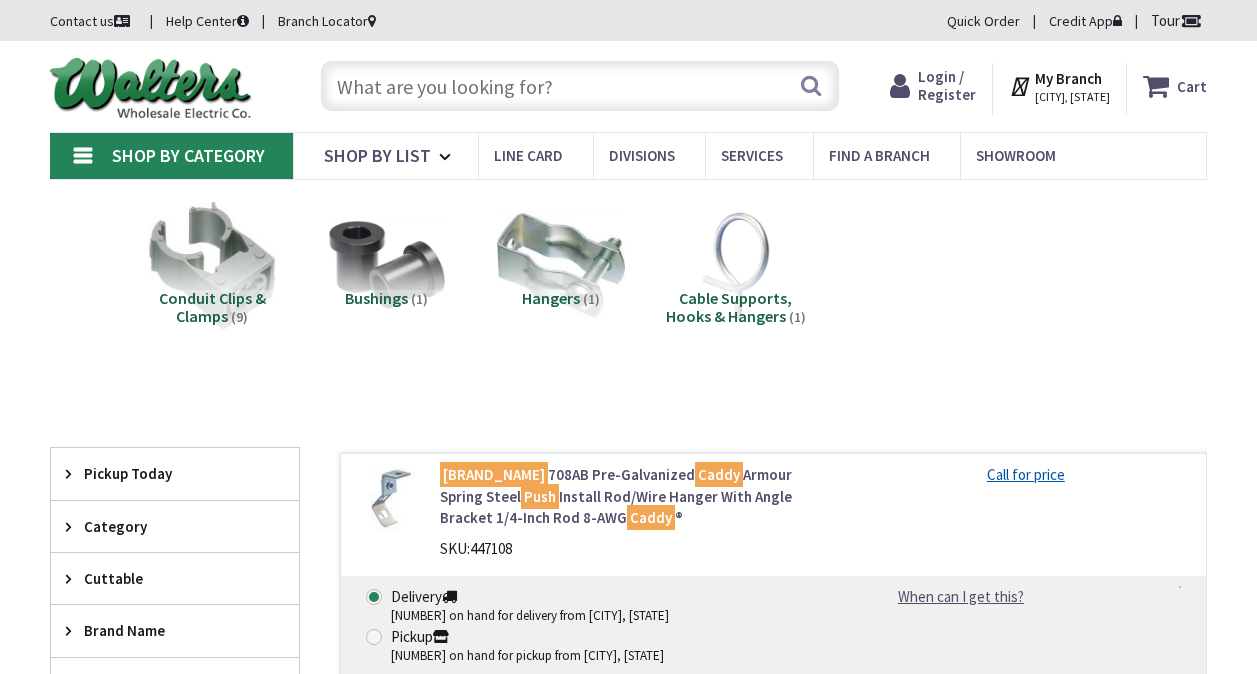 scroll, scrollTop: 0, scrollLeft: 0, axis: both 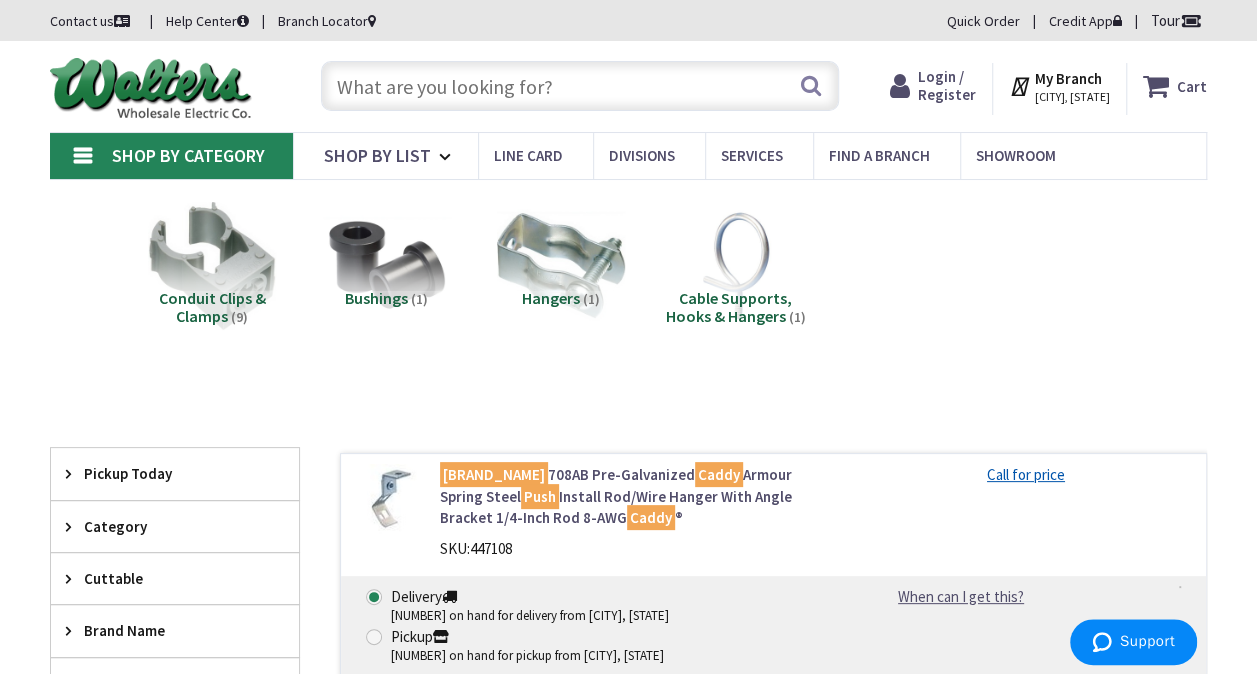click at bounding box center [580, 86] 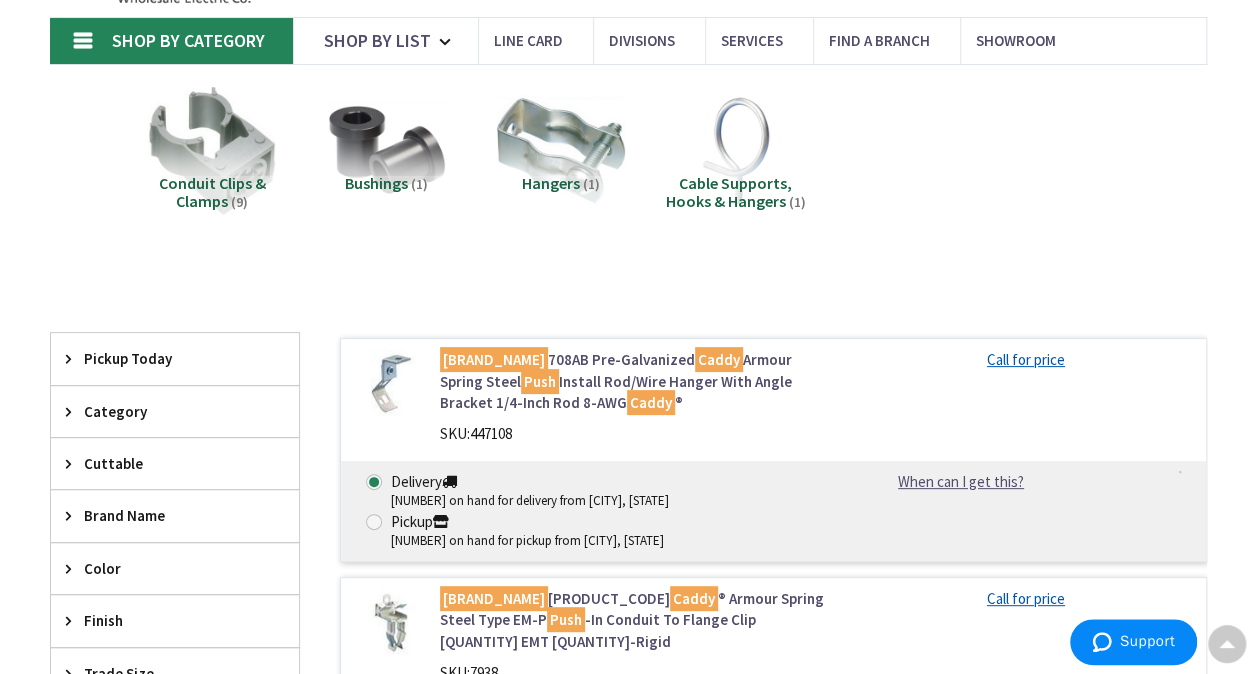scroll, scrollTop: 0, scrollLeft: 0, axis: both 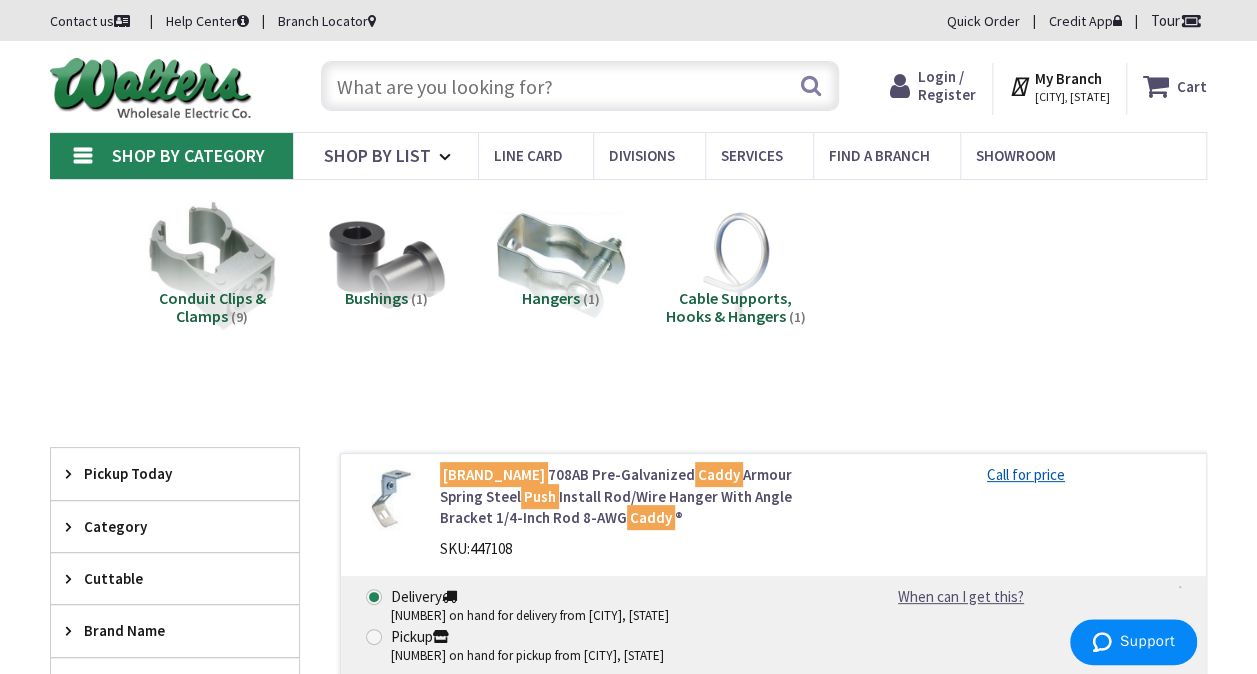 click on "Skip to Content
Toggle Nav
Search
Cart
My Cart
Close
You have no items in your shopping cart." at bounding box center [628, 86] 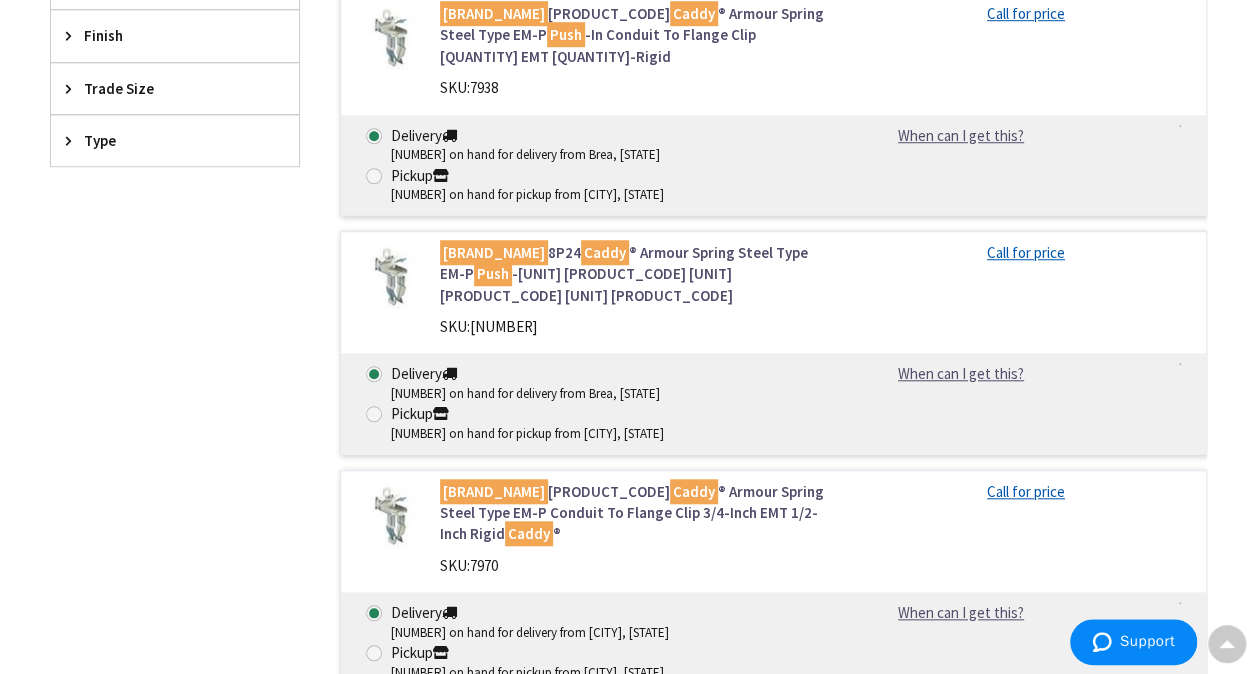 scroll, scrollTop: 0, scrollLeft: 0, axis: both 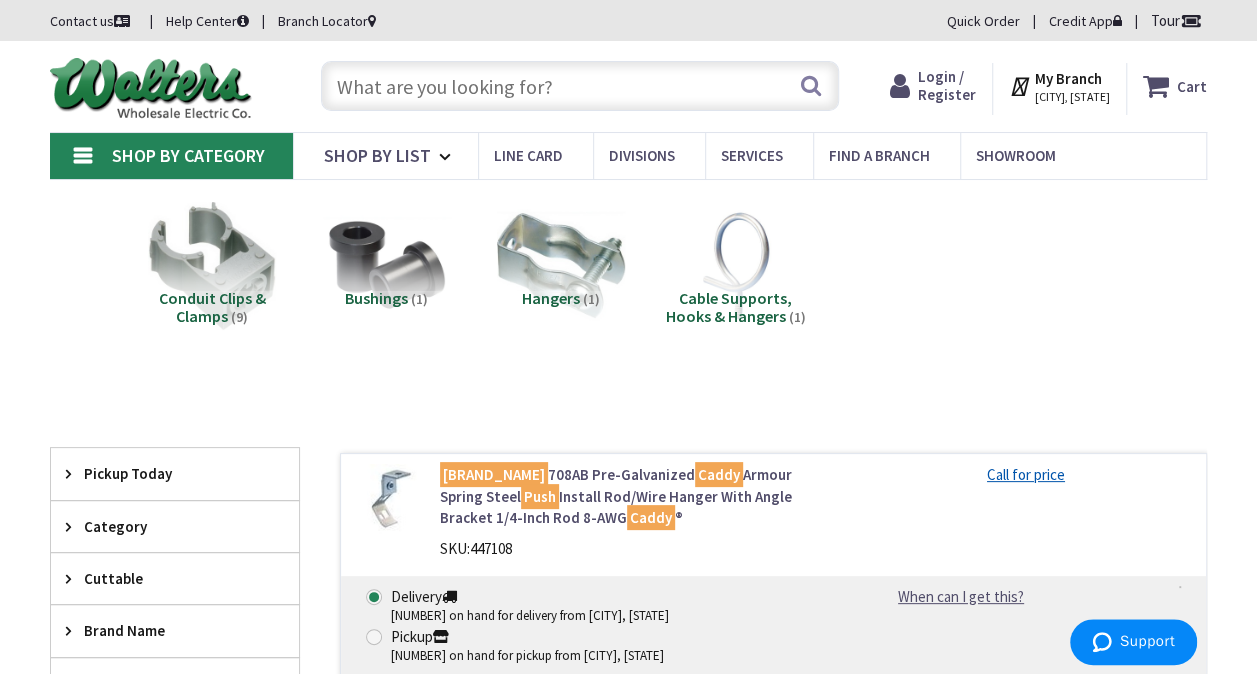 click at bounding box center [580, 86] 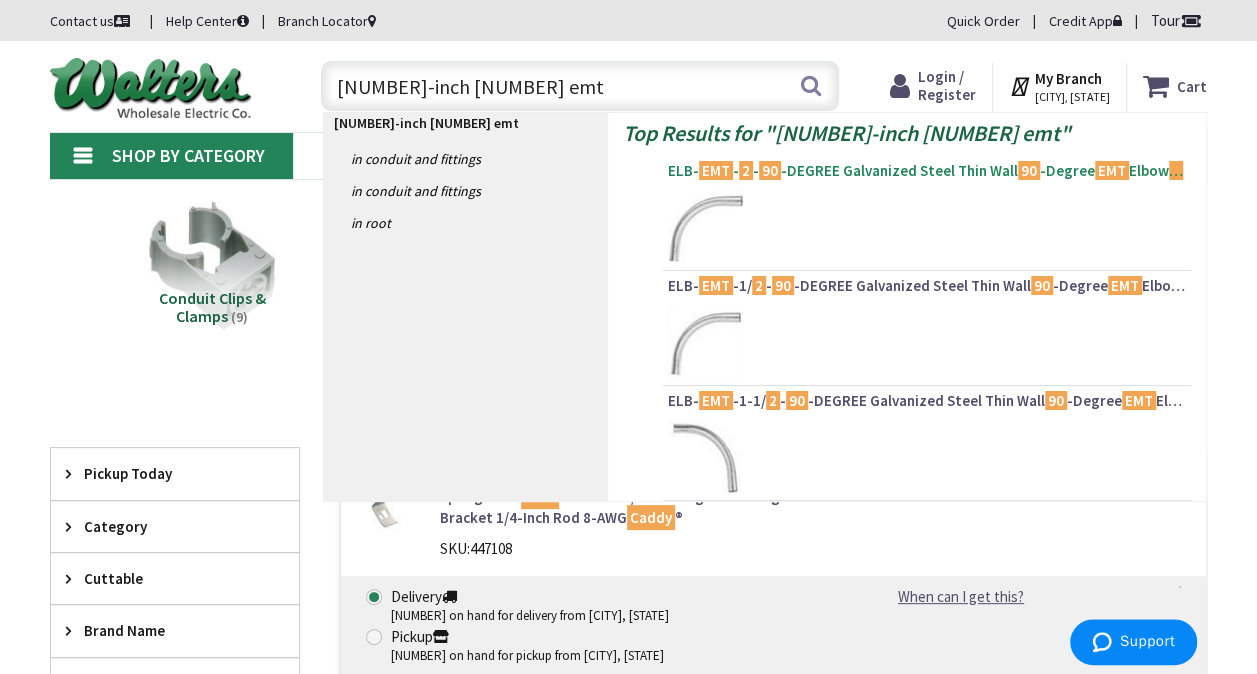 type on "2-inch 90 emt" 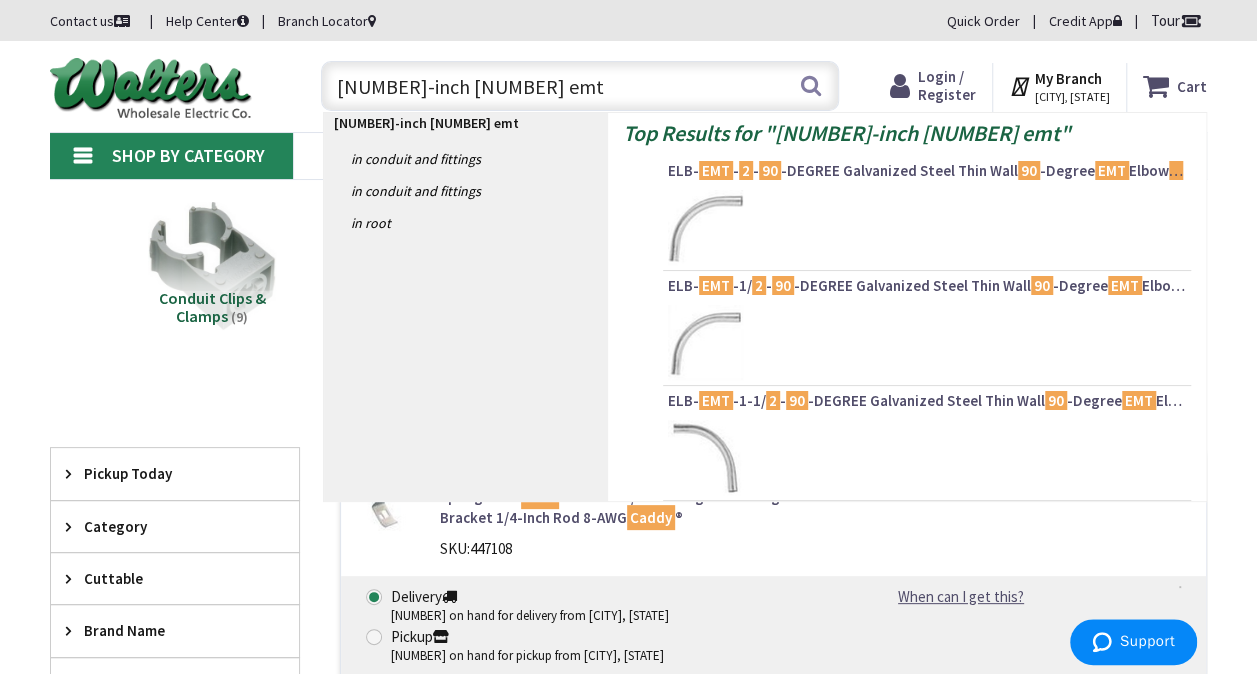 click on "ELB- EMT - 2 - 90 -DEGREE Galvanized Steel Thin Wall  90 -Degree  EMT  Elbow  2 -Inch" at bounding box center [927, 171] 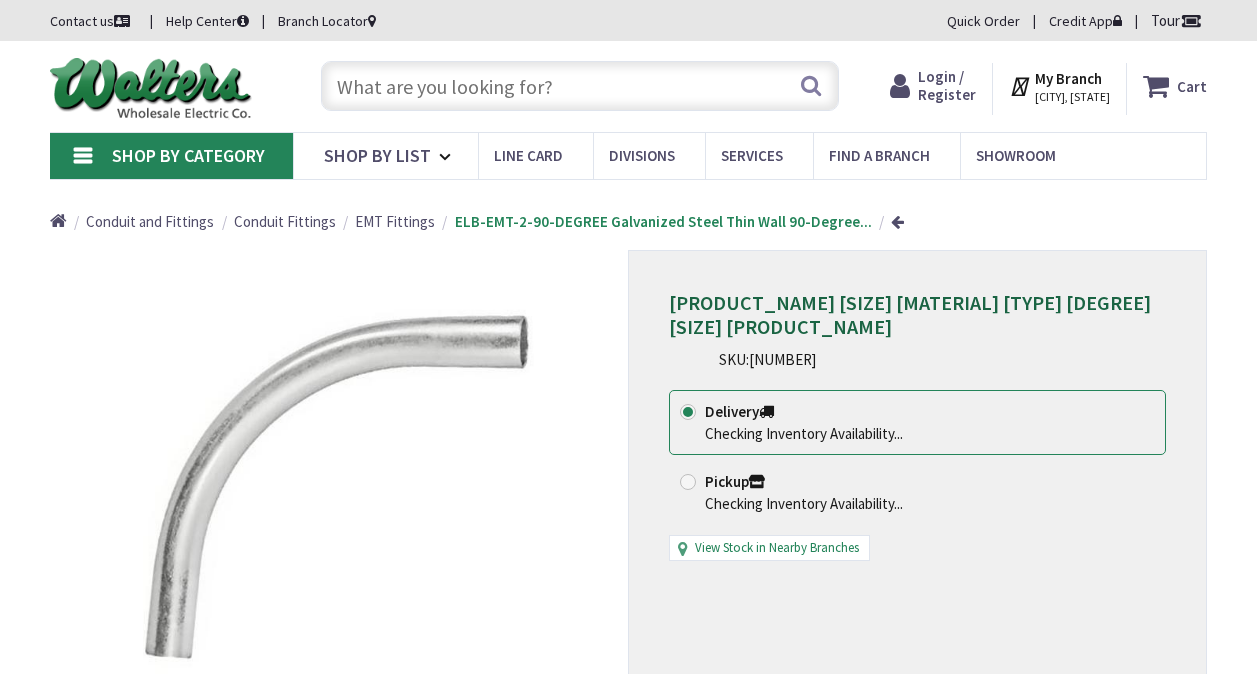 scroll, scrollTop: 0, scrollLeft: 0, axis: both 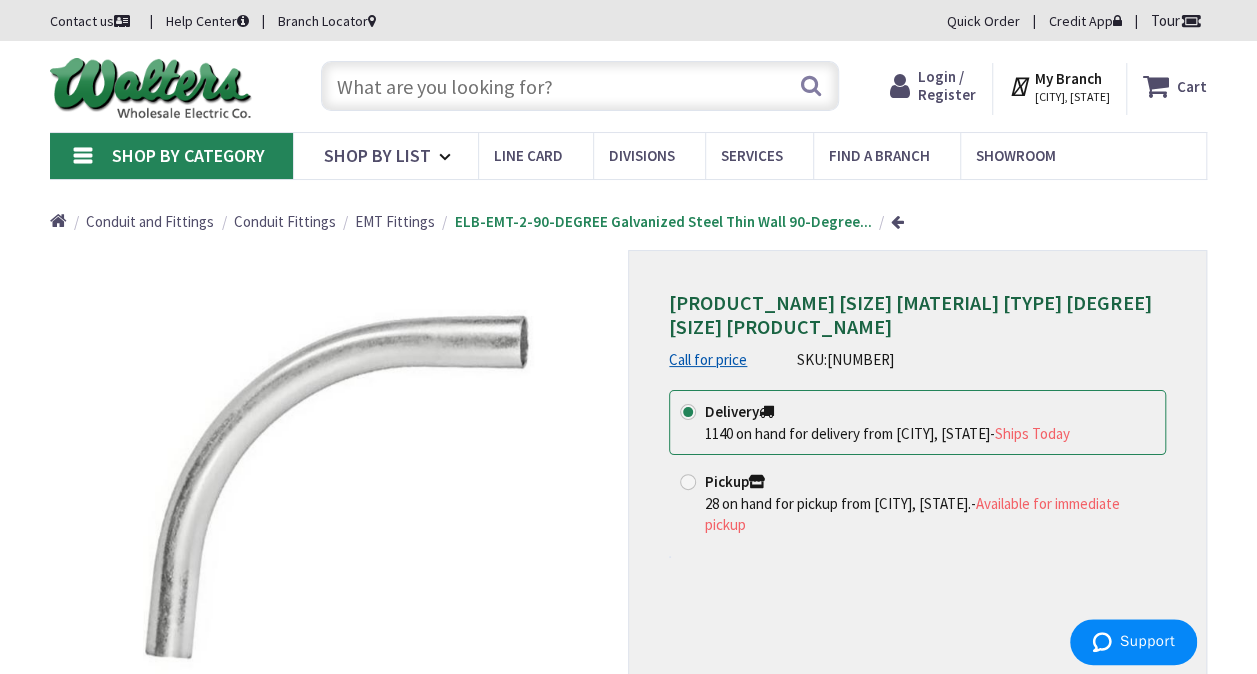 drag, startPoint x: 884, startPoint y: 328, endPoint x: 672, endPoint y: 306, distance: 213.13846 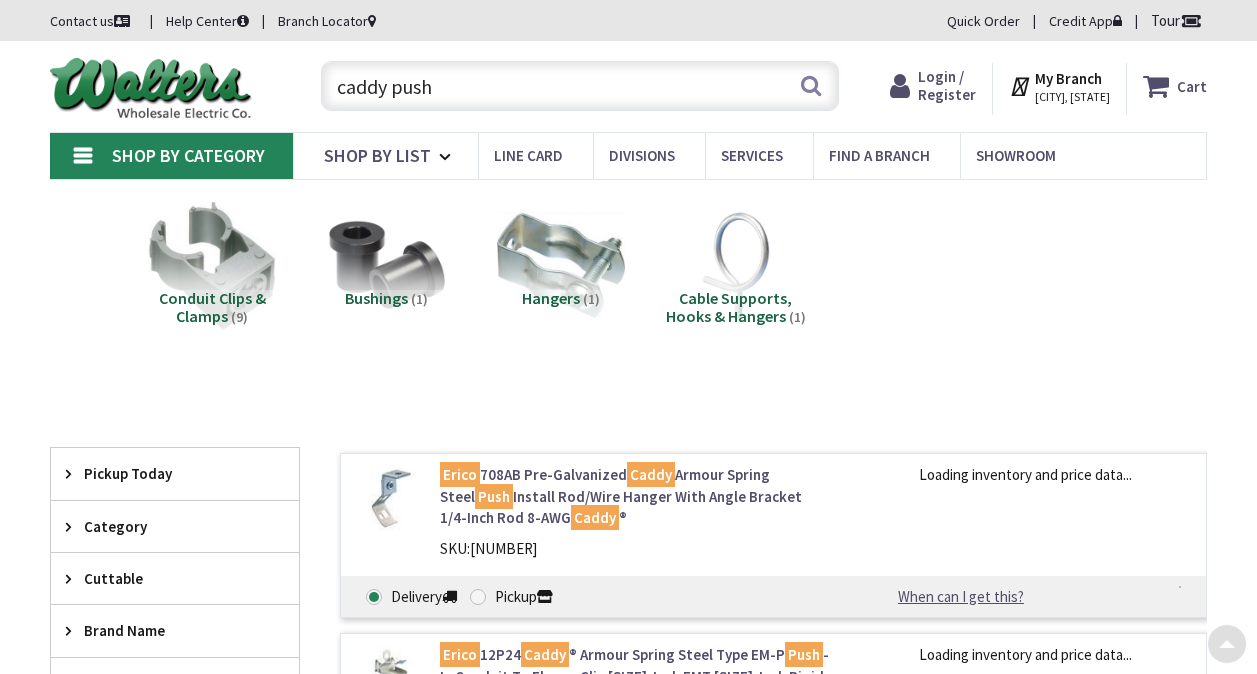 scroll, scrollTop: 578, scrollLeft: 0, axis: vertical 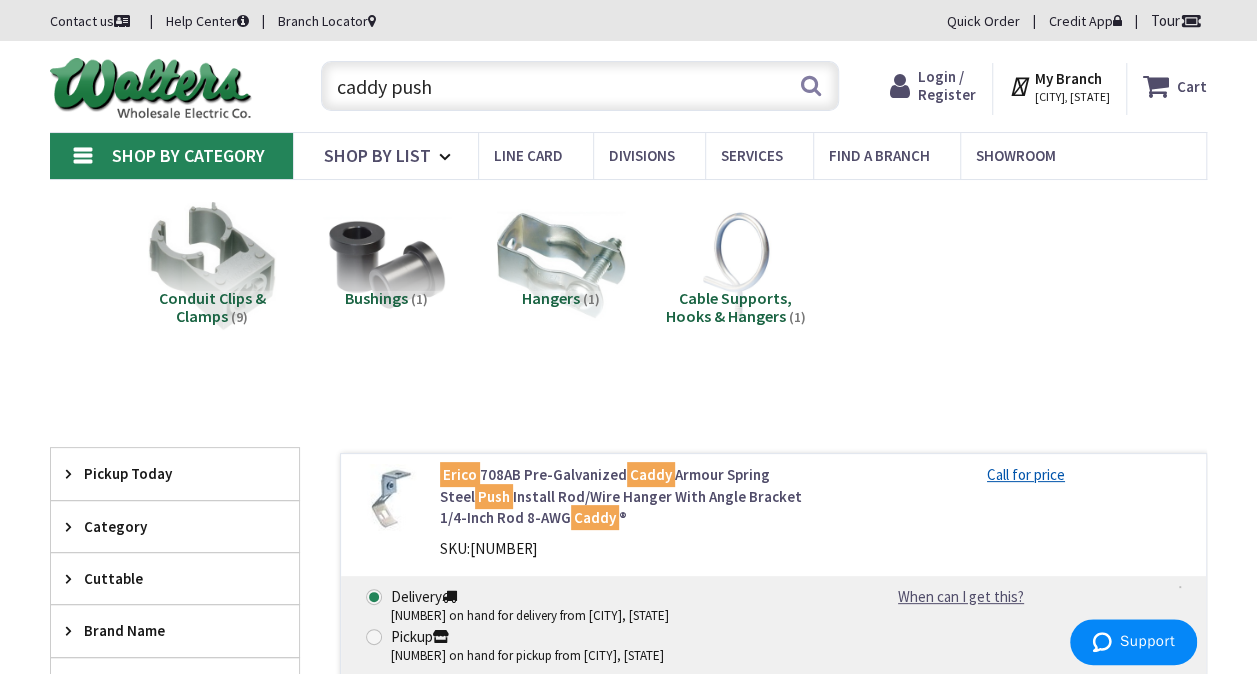 click on "caddy push" at bounding box center [580, 86] 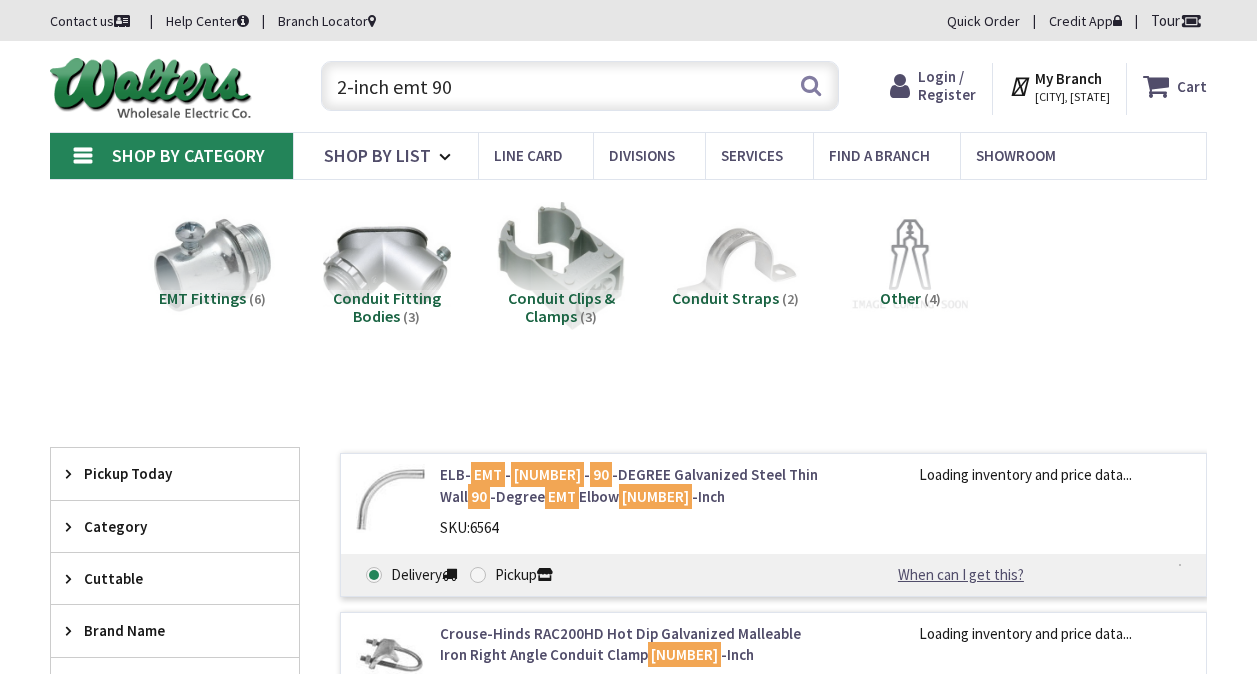 scroll, scrollTop: 0, scrollLeft: 0, axis: both 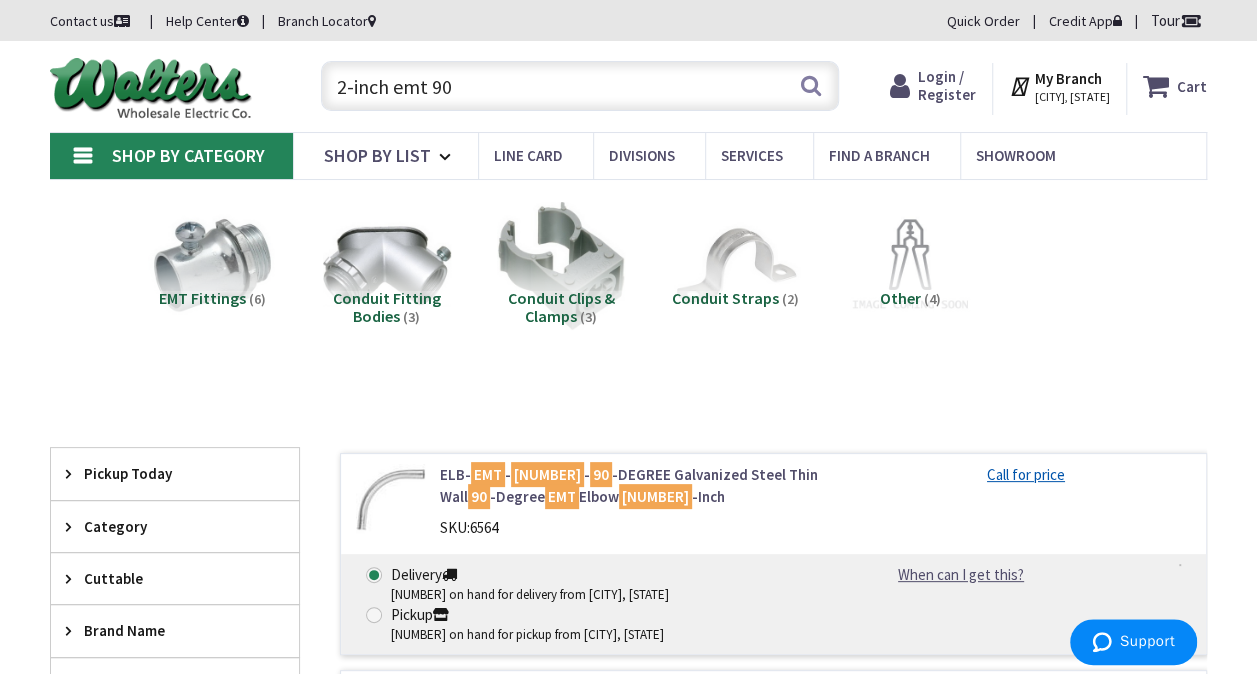 click on "2-inch emt 90" at bounding box center [580, 86] 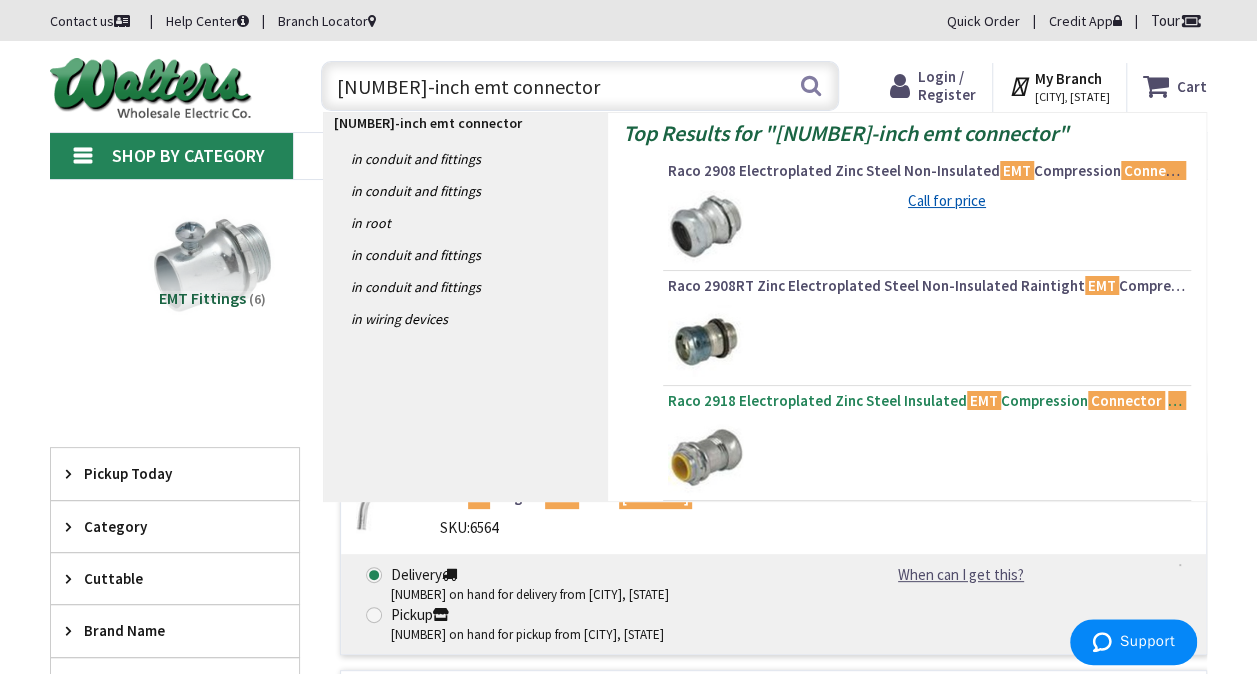 type on "2-inch emt connector" 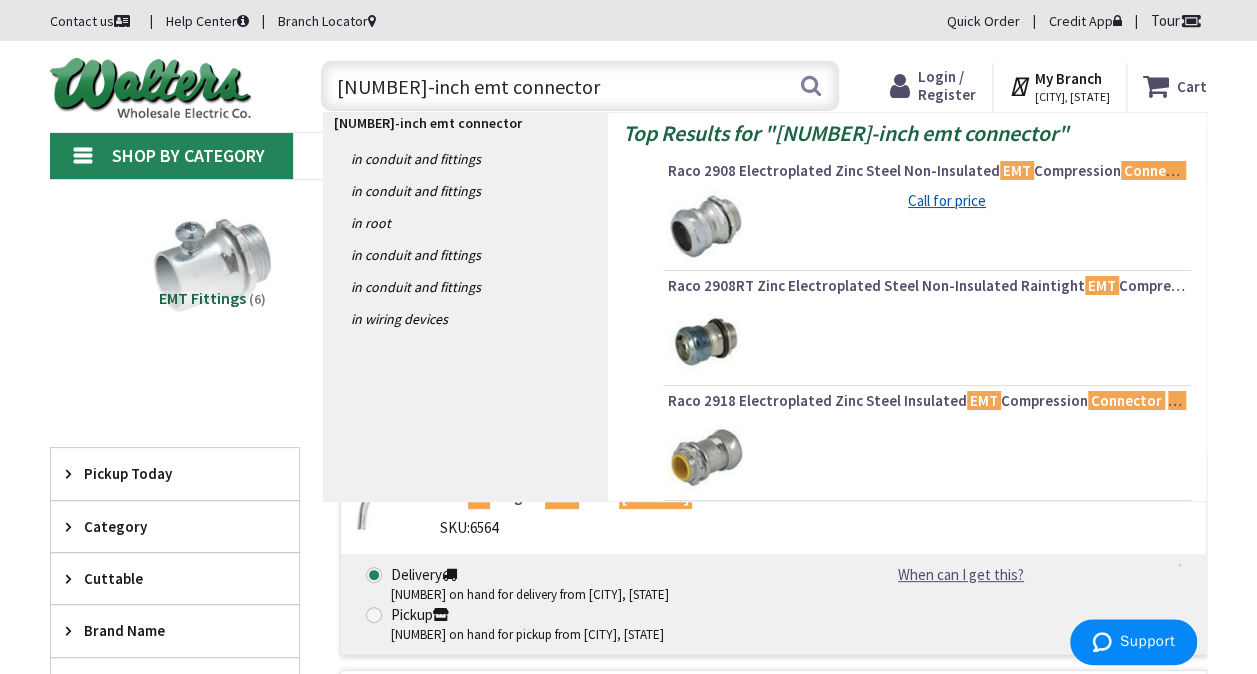 click on "Raco 2918 Electroplated Zinc Steel Insulated  EMT  Compression  Connector   2 -Inch" at bounding box center [927, 401] 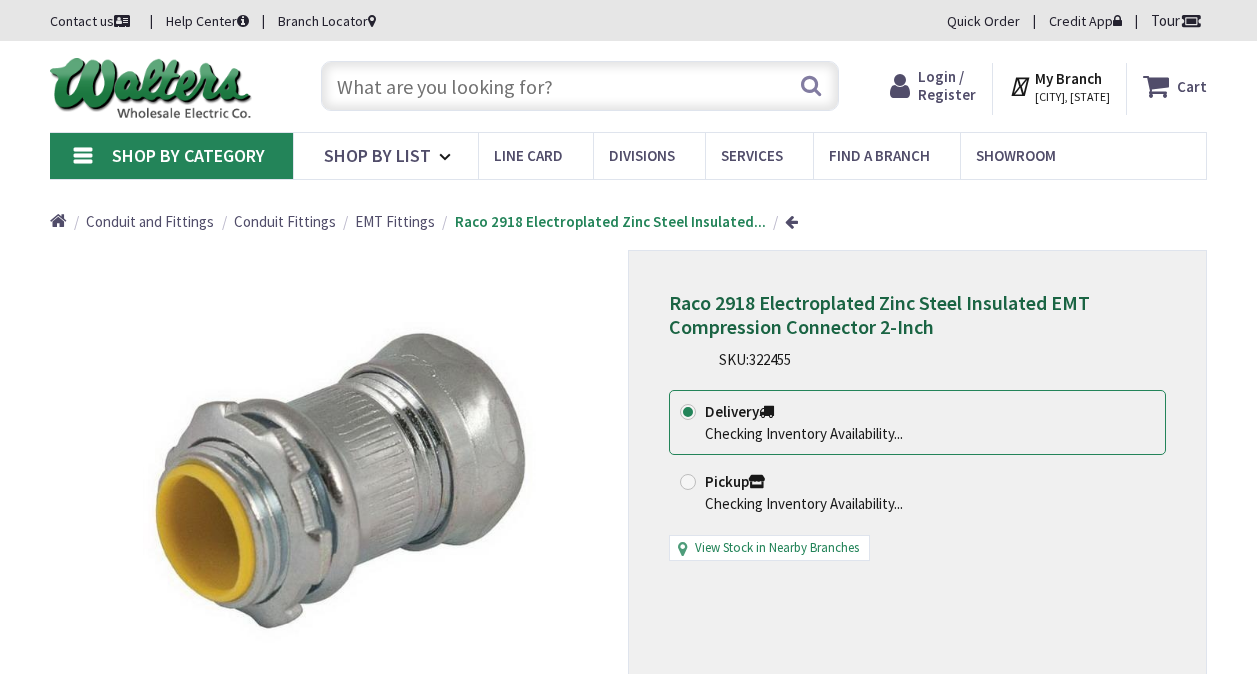 scroll, scrollTop: 0, scrollLeft: 0, axis: both 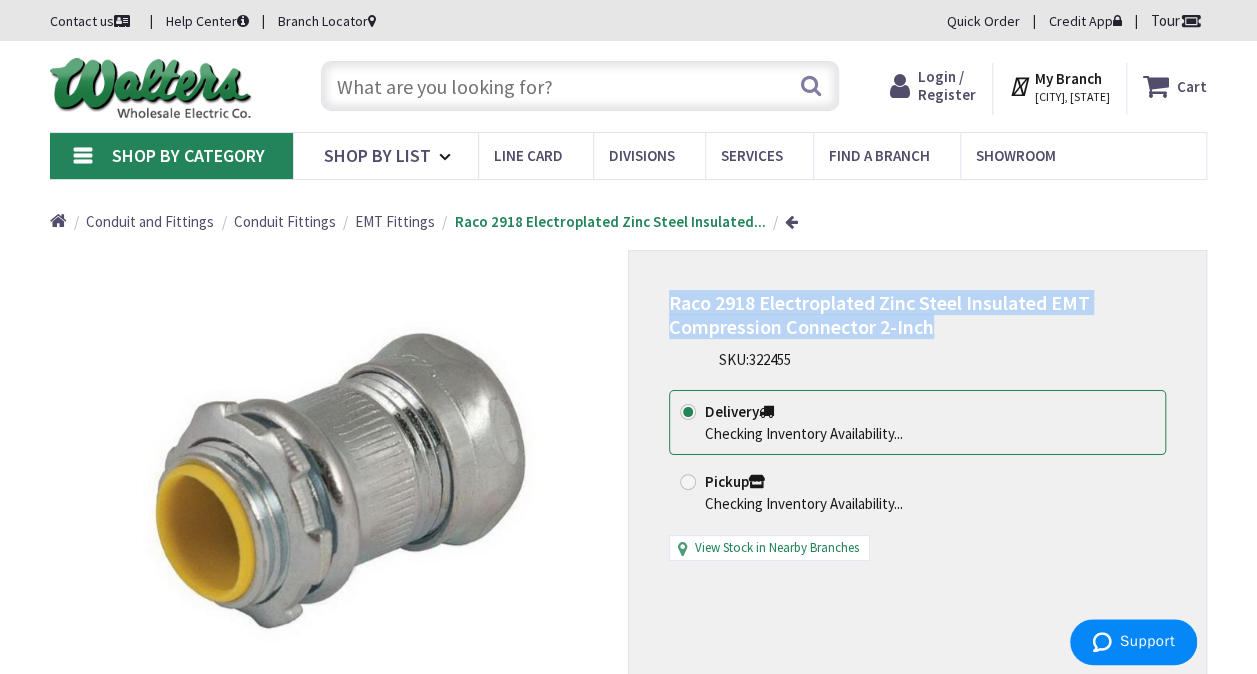 drag, startPoint x: 936, startPoint y: 325, endPoint x: 671, endPoint y: 313, distance: 265.27155 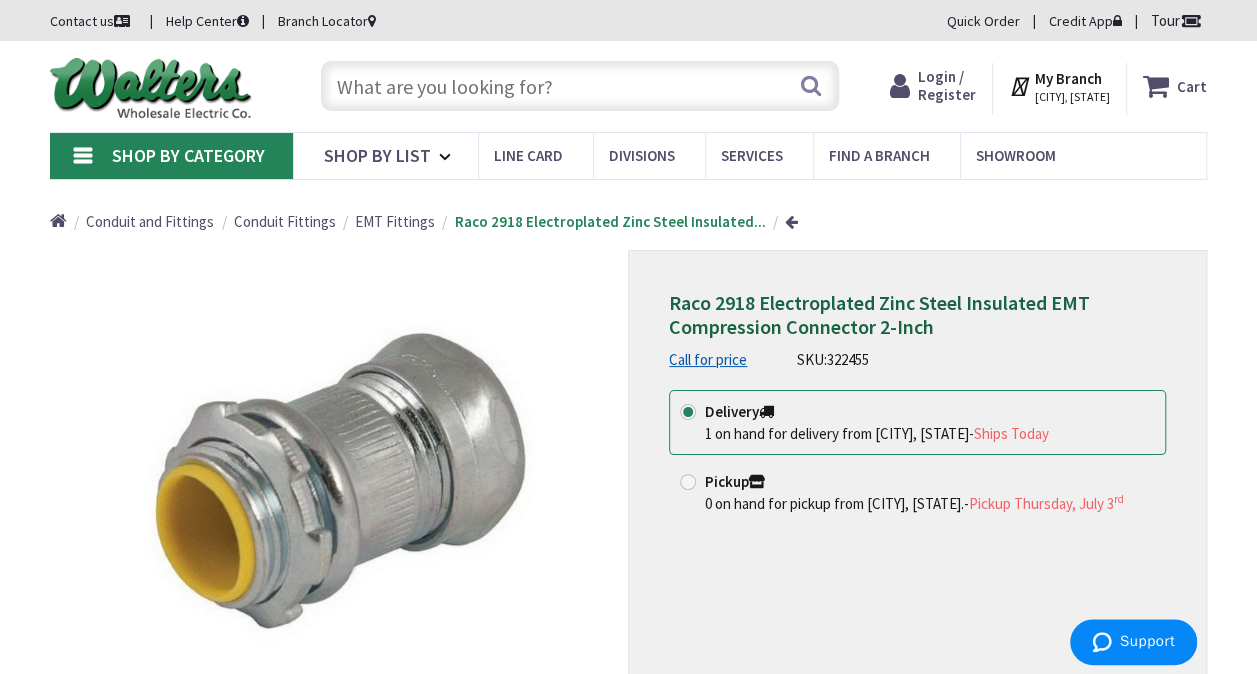 click at bounding box center [580, 86] 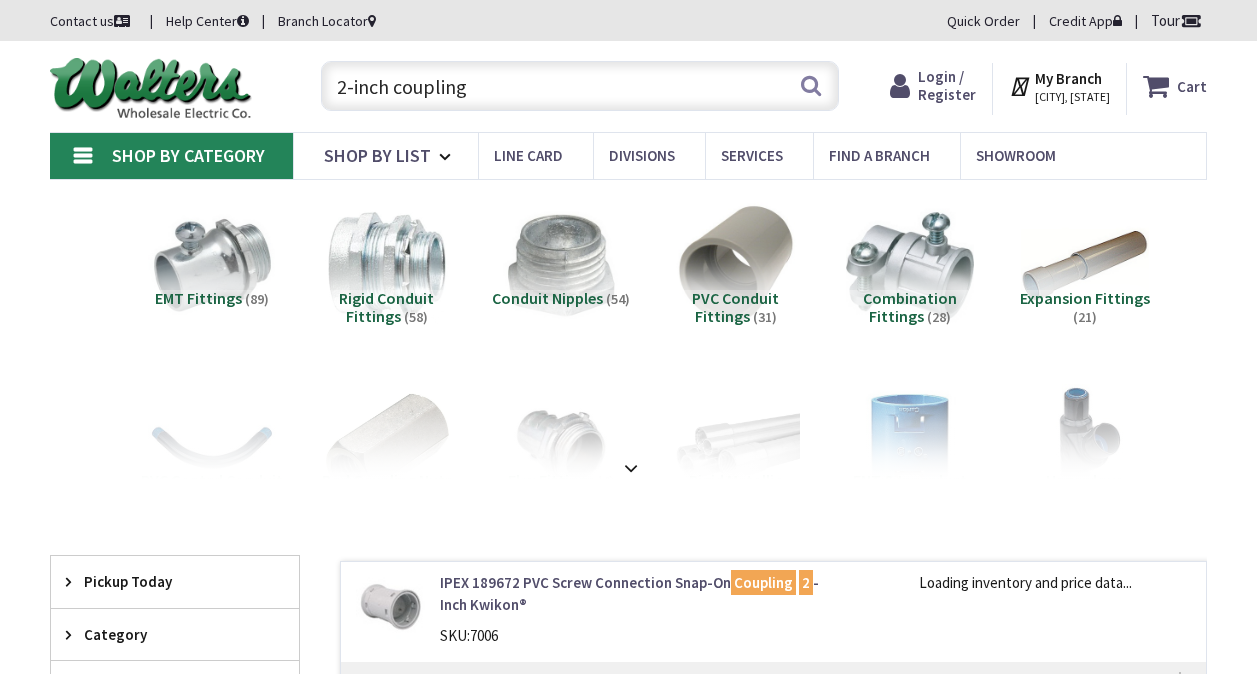 scroll, scrollTop: 0, scrollLeft: 0, axis: both 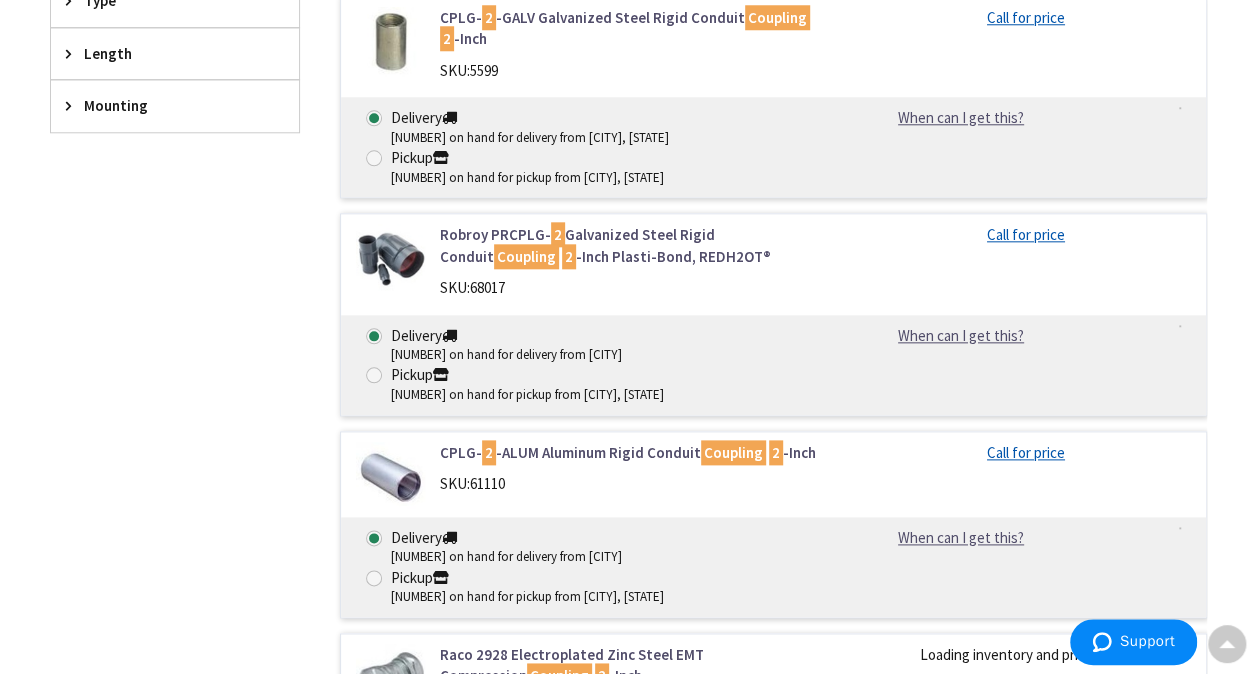 click on "162 on hand for delivery from Brea, CA" at bounding box center [530, 355] 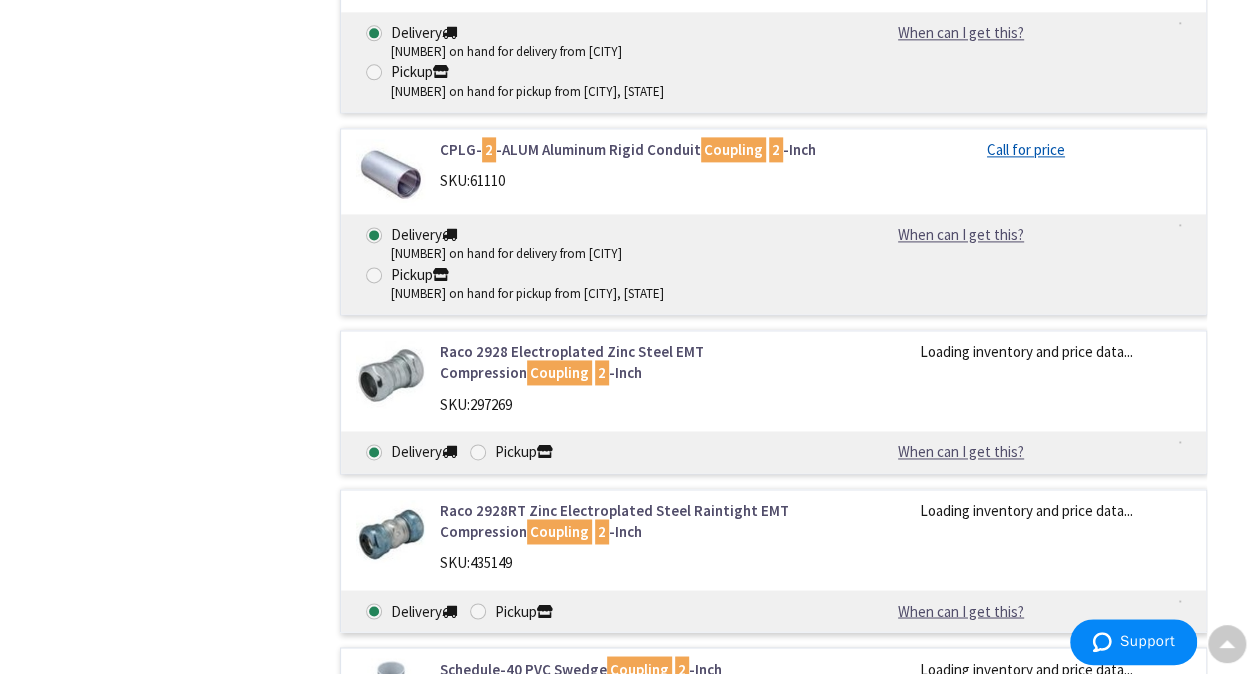 scroll, scrollTop: 1400, scrollLeft: 0, axis: vertical 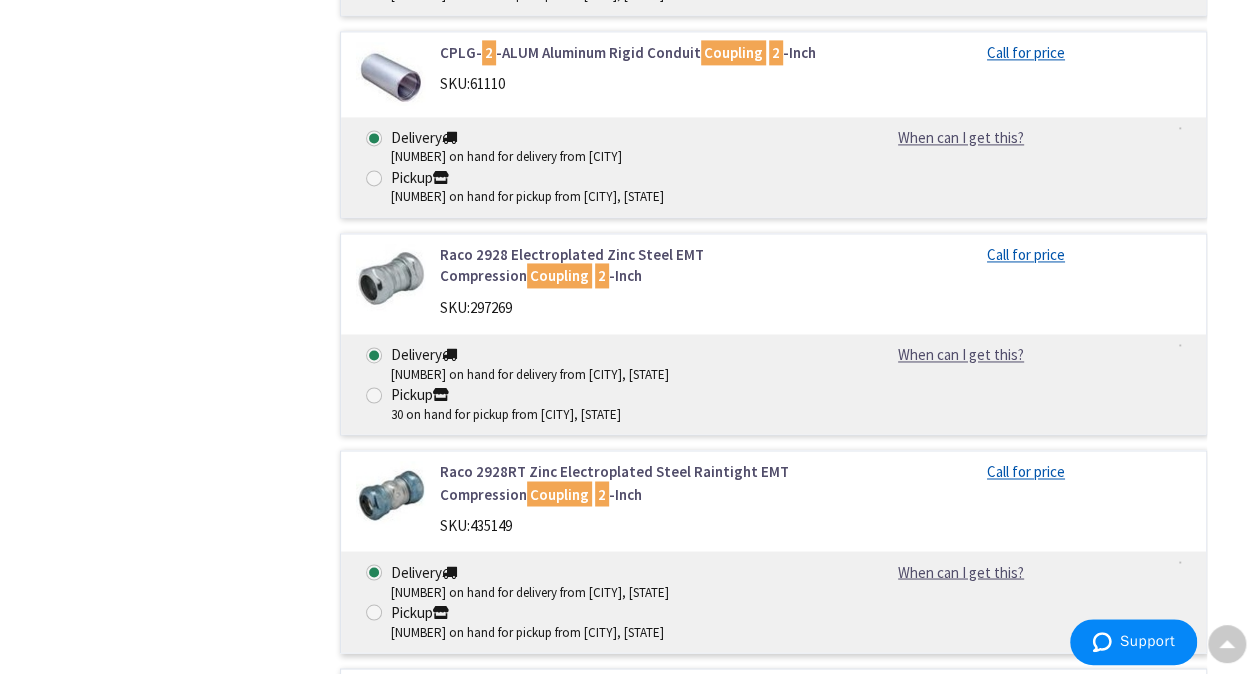 click on "Raco 2928 Electroplated Zinc Steel EMT Compression  Coupling   2 -Inch" at bounding box center [635, 265] 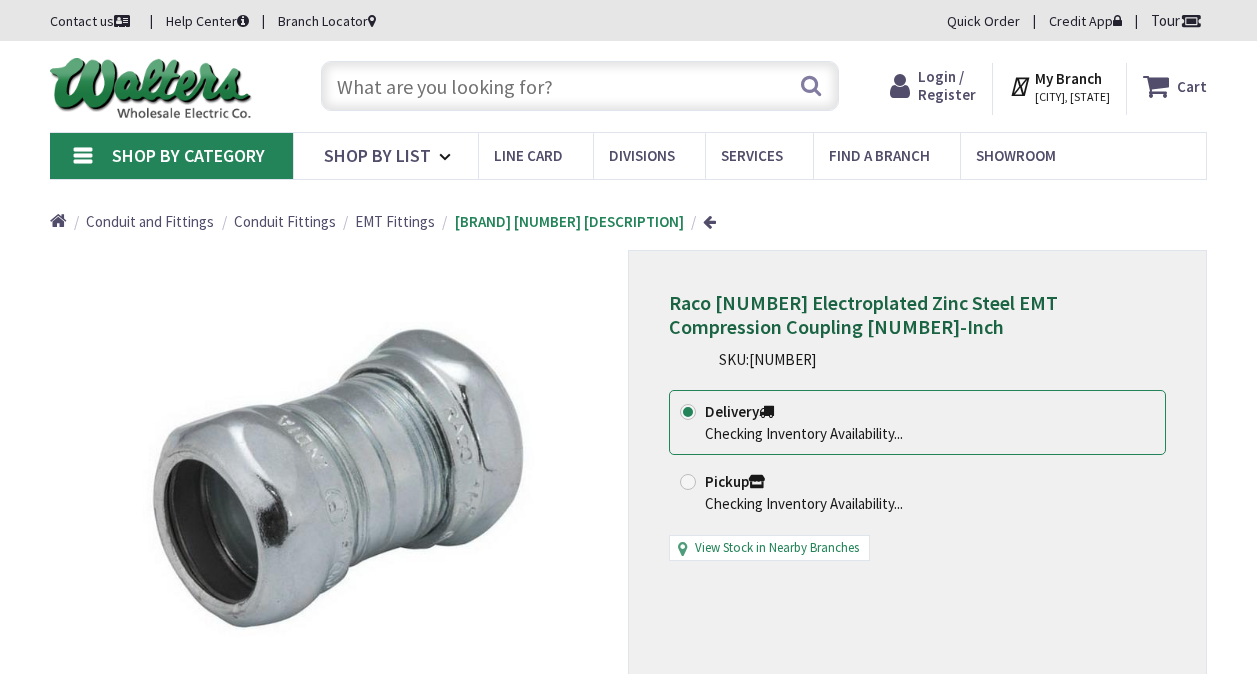 scroll, scrollTop: 0, scrollLeft: 0, axis: both 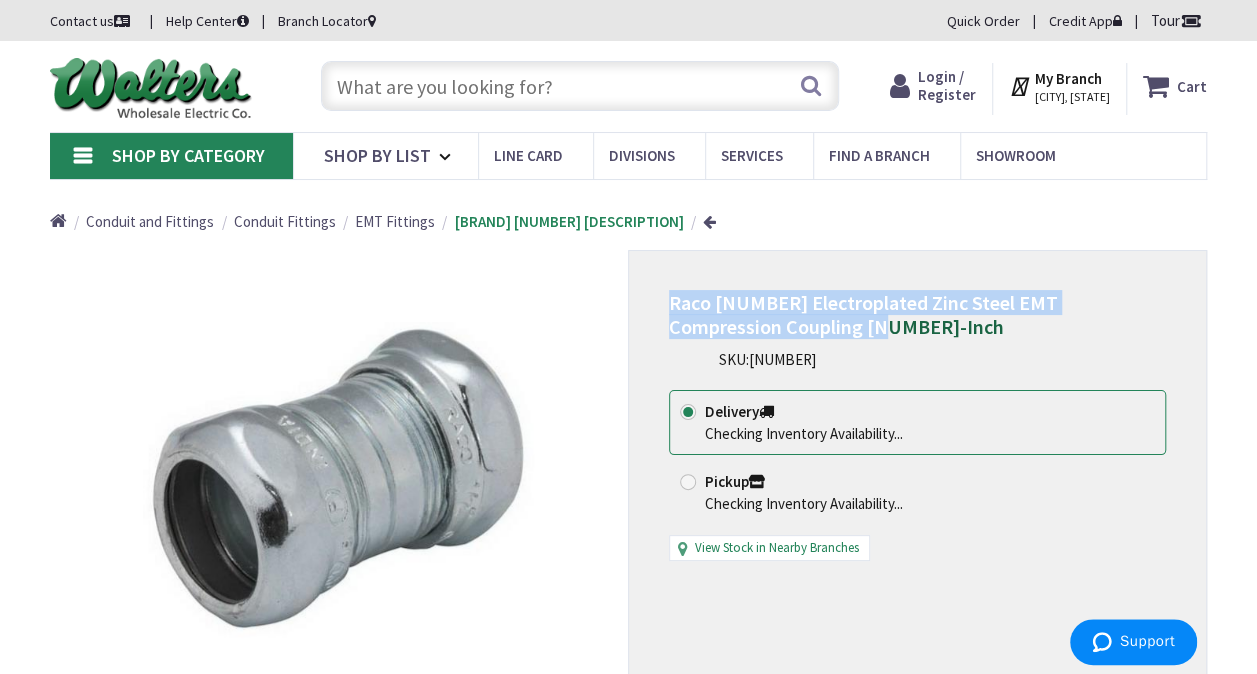drag, startPoint x: 804, startPoint y: 326, endPoint x: 673, endPoint y: 312, distance: 131.74597 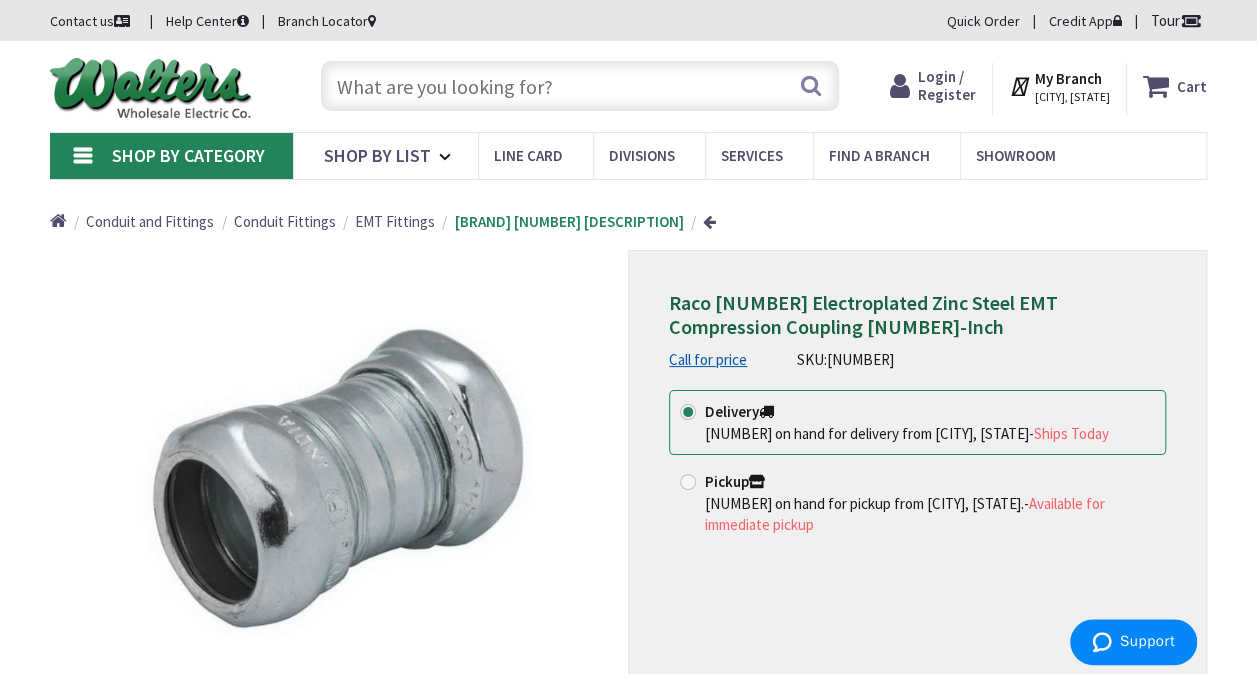 click at bounding box center (580, 86) 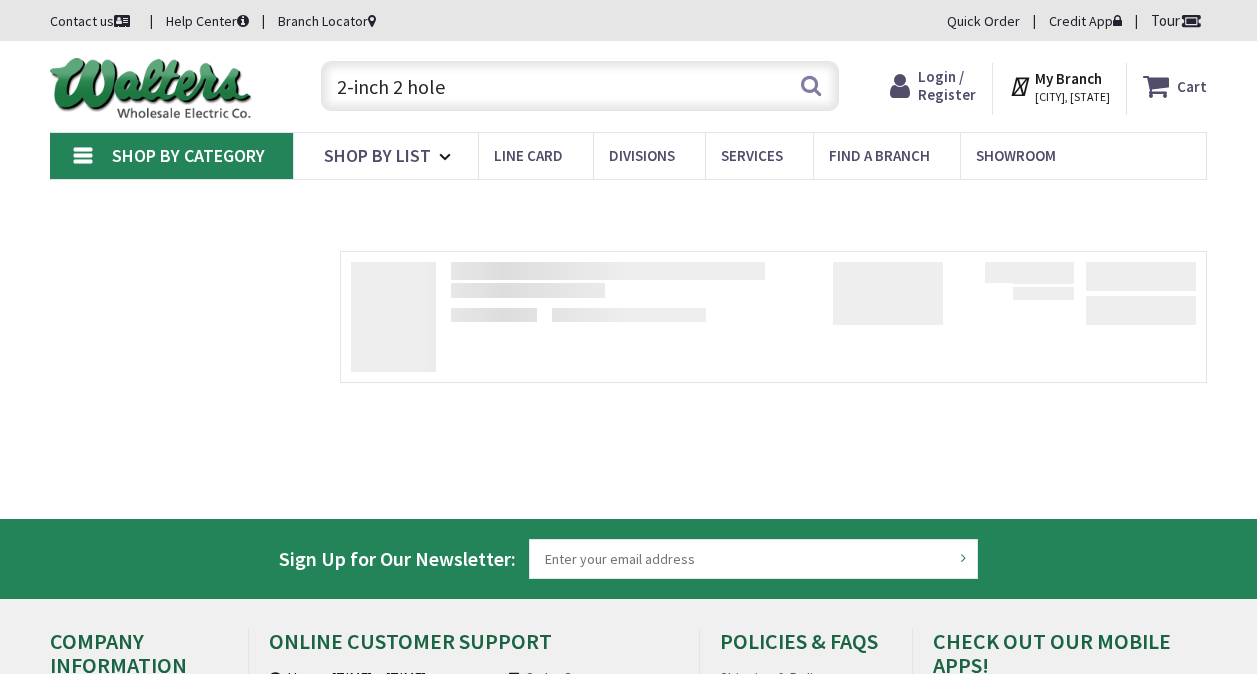 scroll, scrollTop: 0, scrollLeft: 0, axis: both 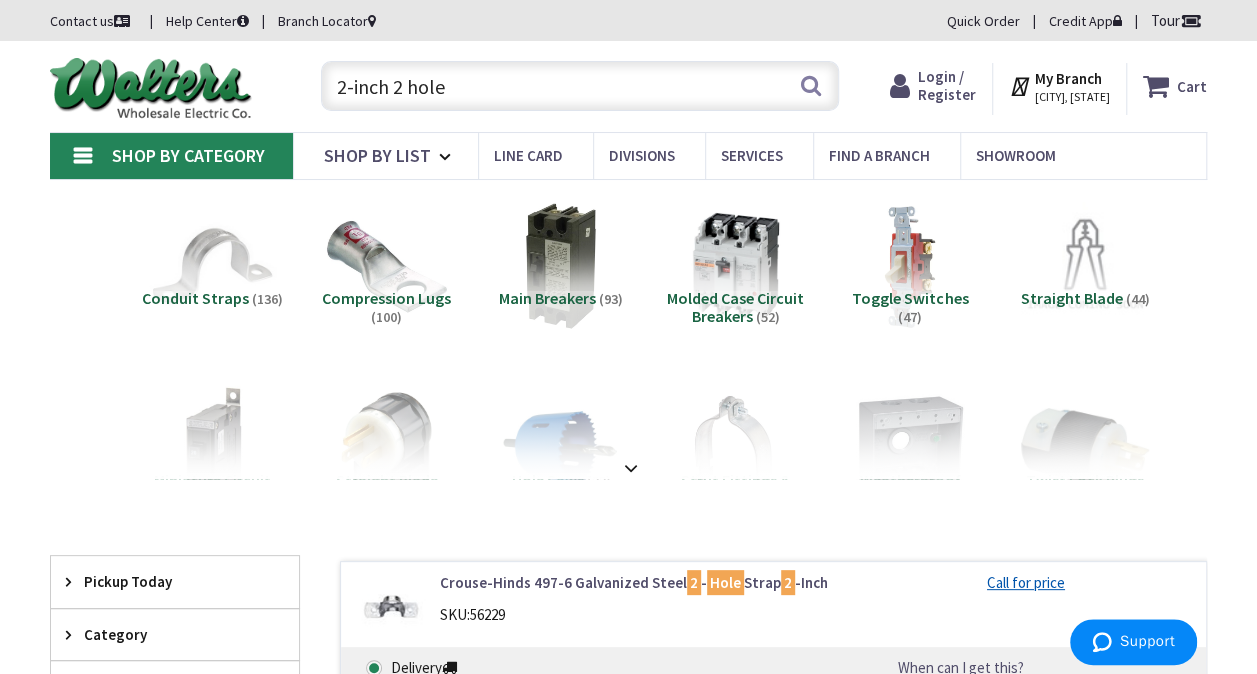 drag, startPoint x: 394, startPoint y: 89, endPoint x: 488, endPoint y: 103, distance: 95.036835 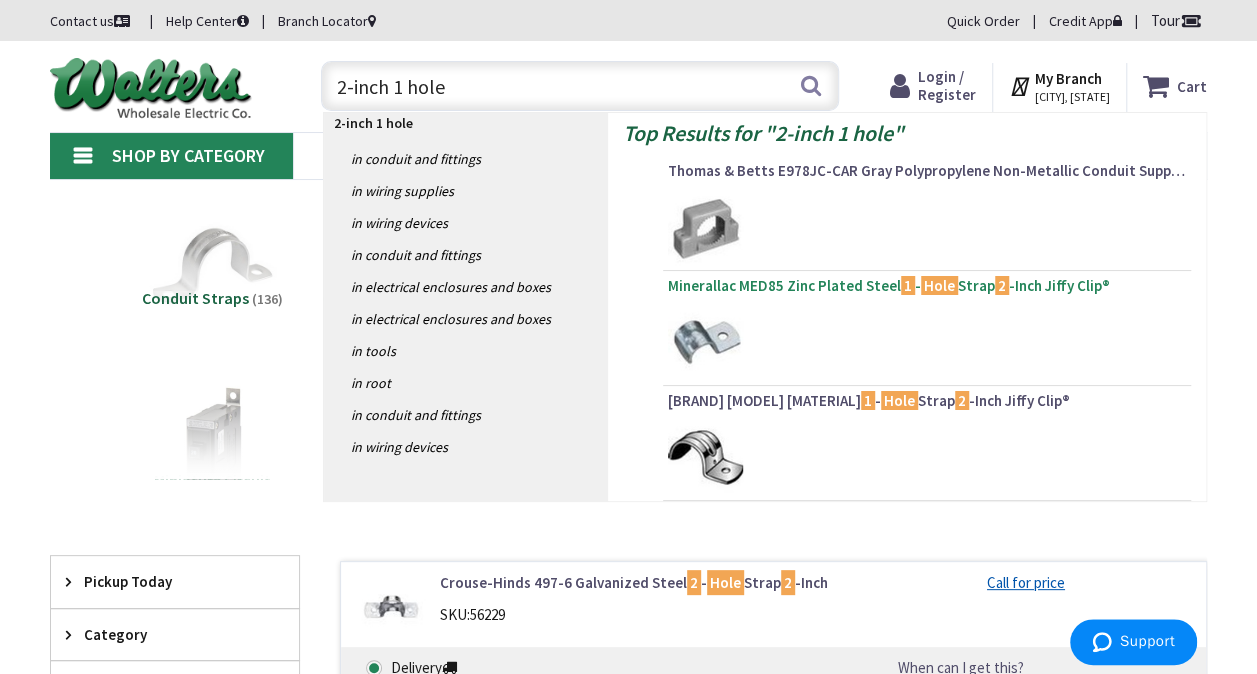 type on "2-inch 1 hole" 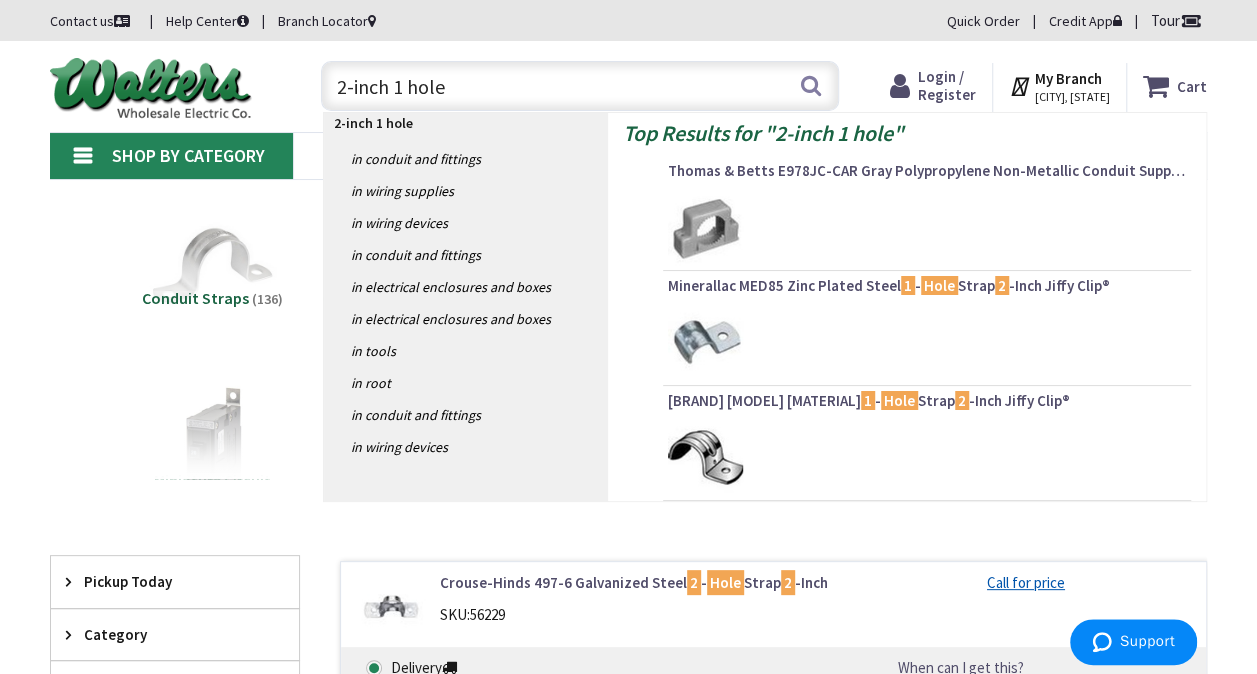 click on "Minerallac MED85 Zinc Plated Steel  1 - Hole  Strap  2 -Inch Jiffy Clip®" at bounding box center (927, 286) 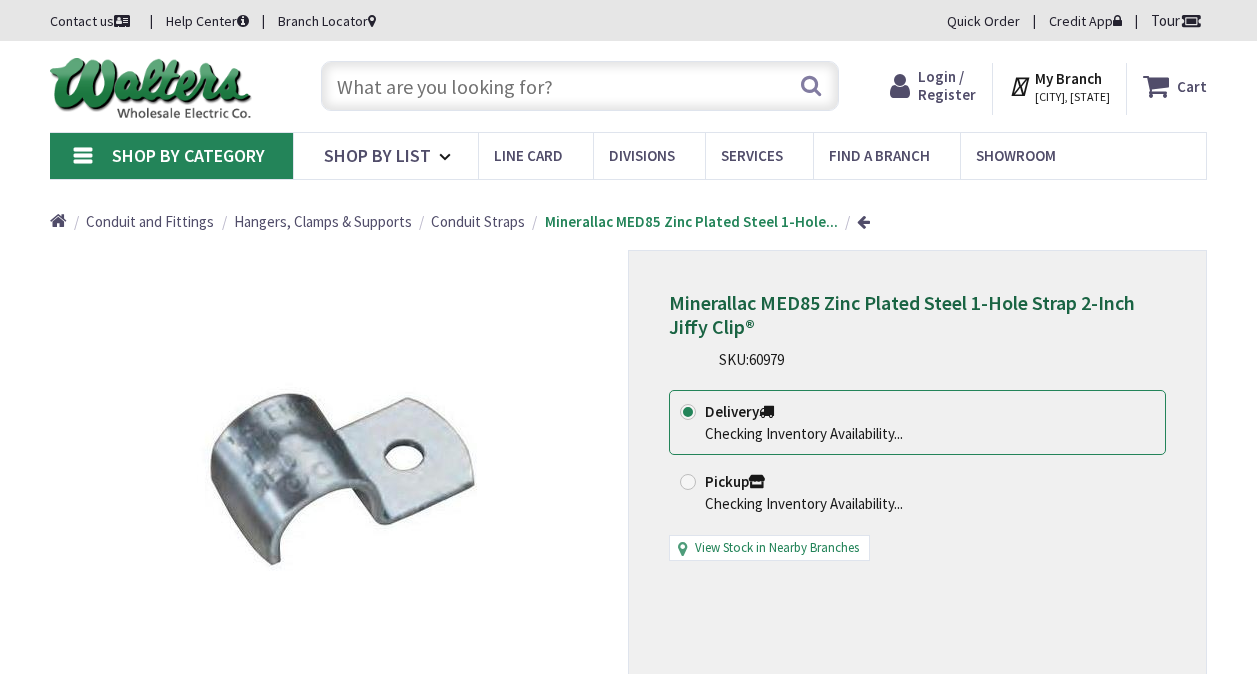 scroll, scrollTop: 0, scrollLeft: 0, axis: both 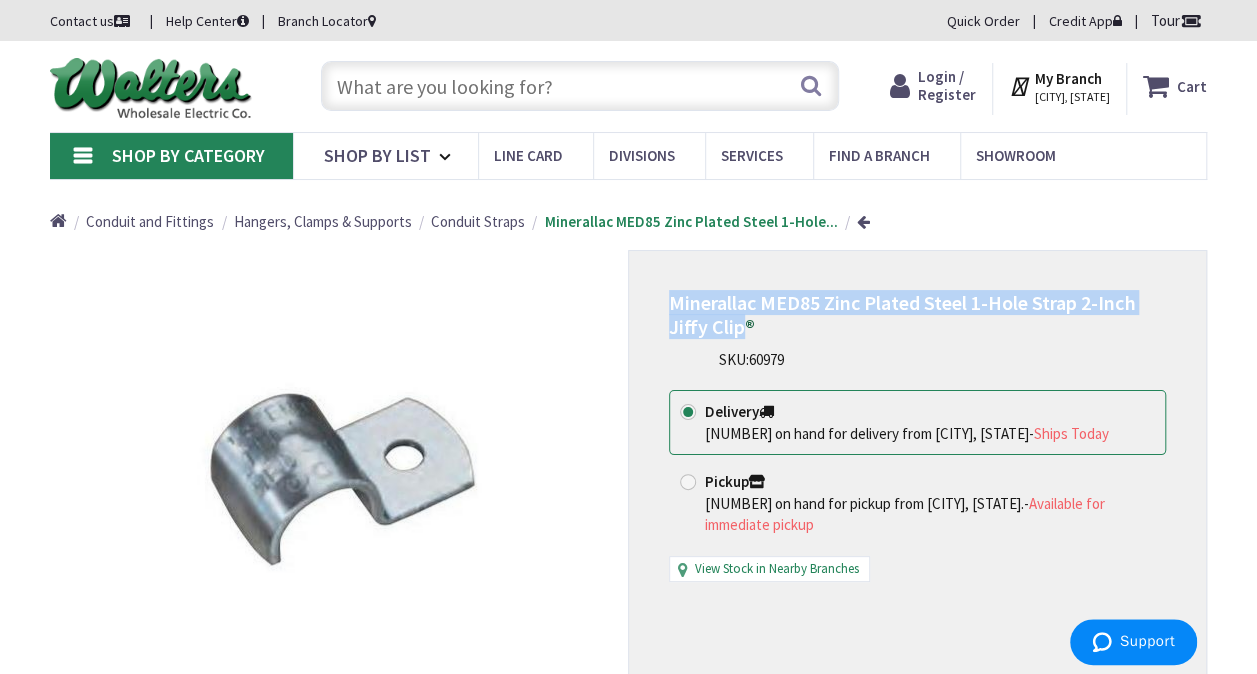 drag, startPoint x: 743, startPoint y: 327, endPoint x: 656, endPoint y: 304, distance: 89.98889 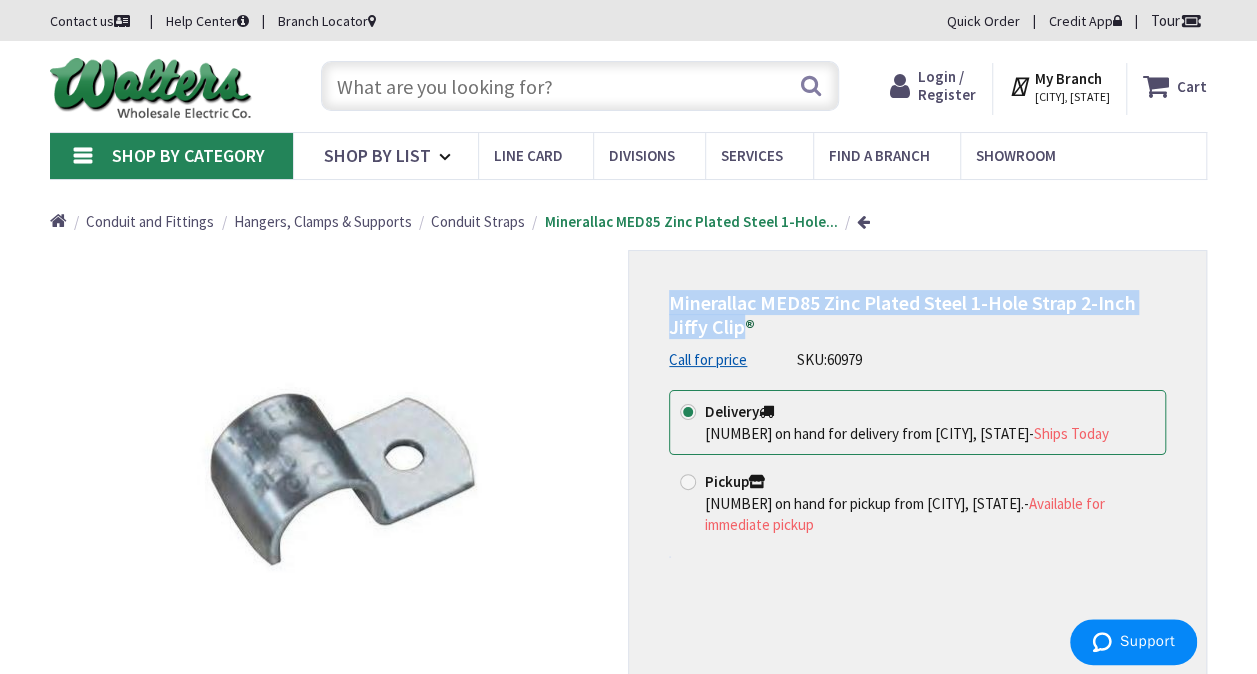 copy on "Minerallac MED85 Zinc Plated Steel 1-Hole Strap 2-Inch Jiffy Clip" 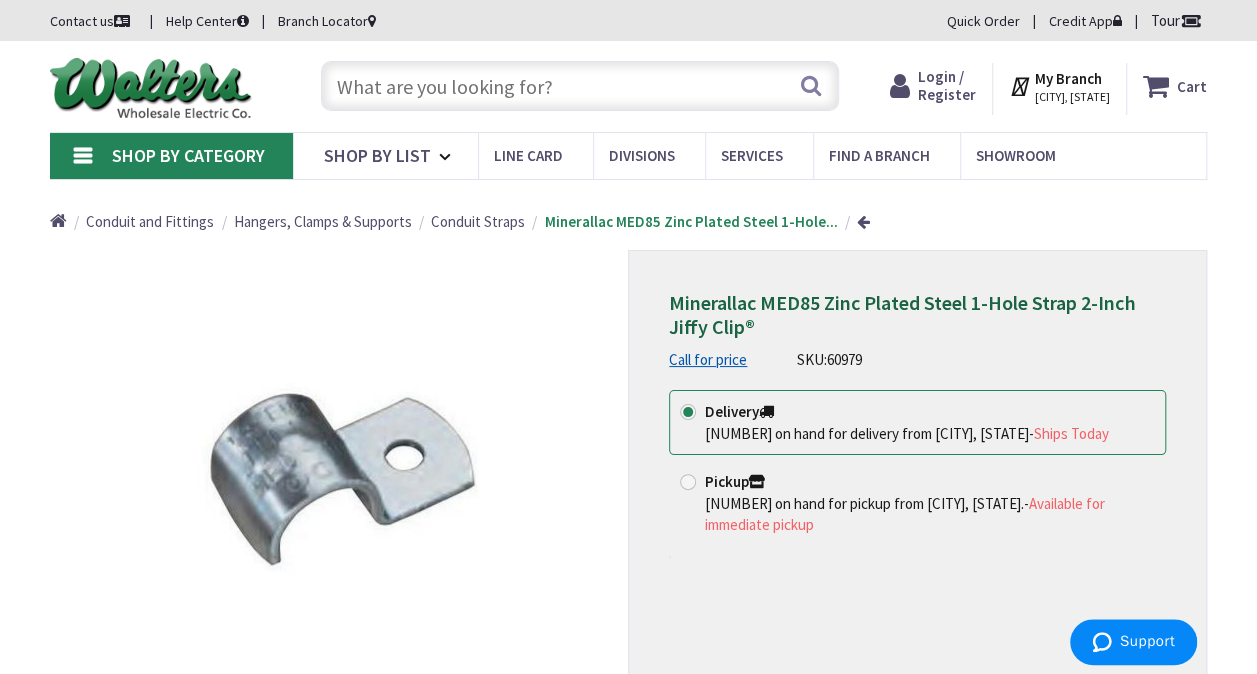 click at bounding box center (580, 86) 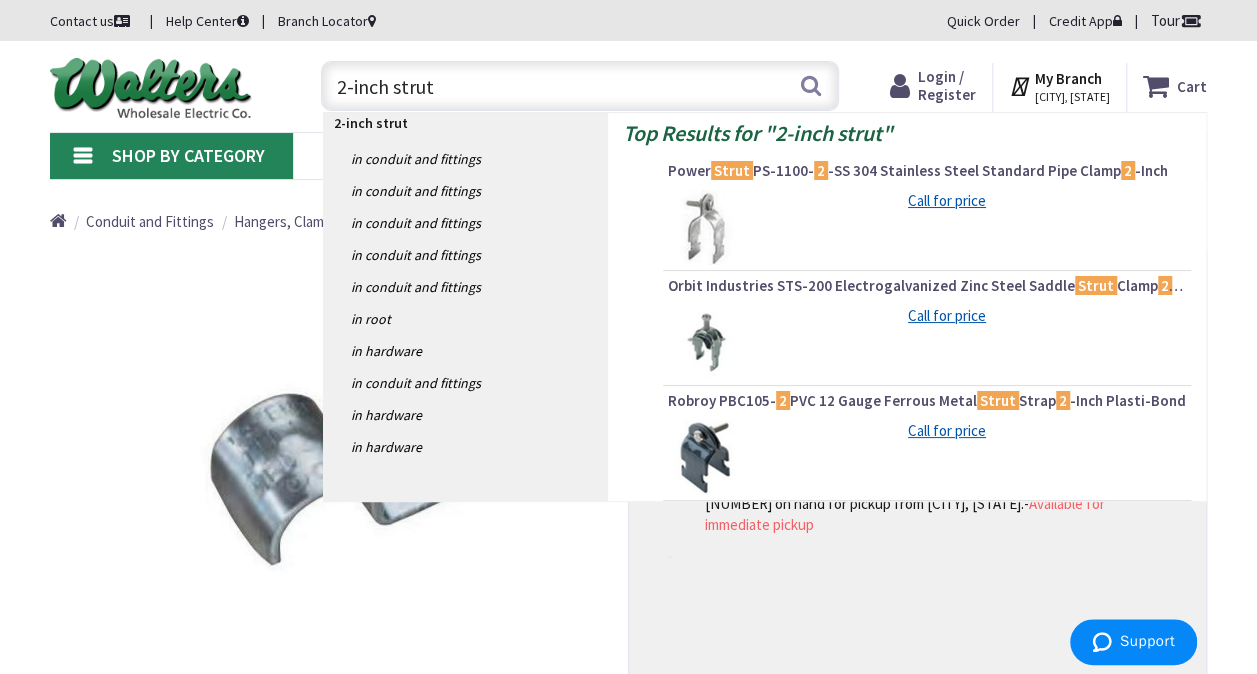 click on "2-inch strut" at bounding box center (580, 86) 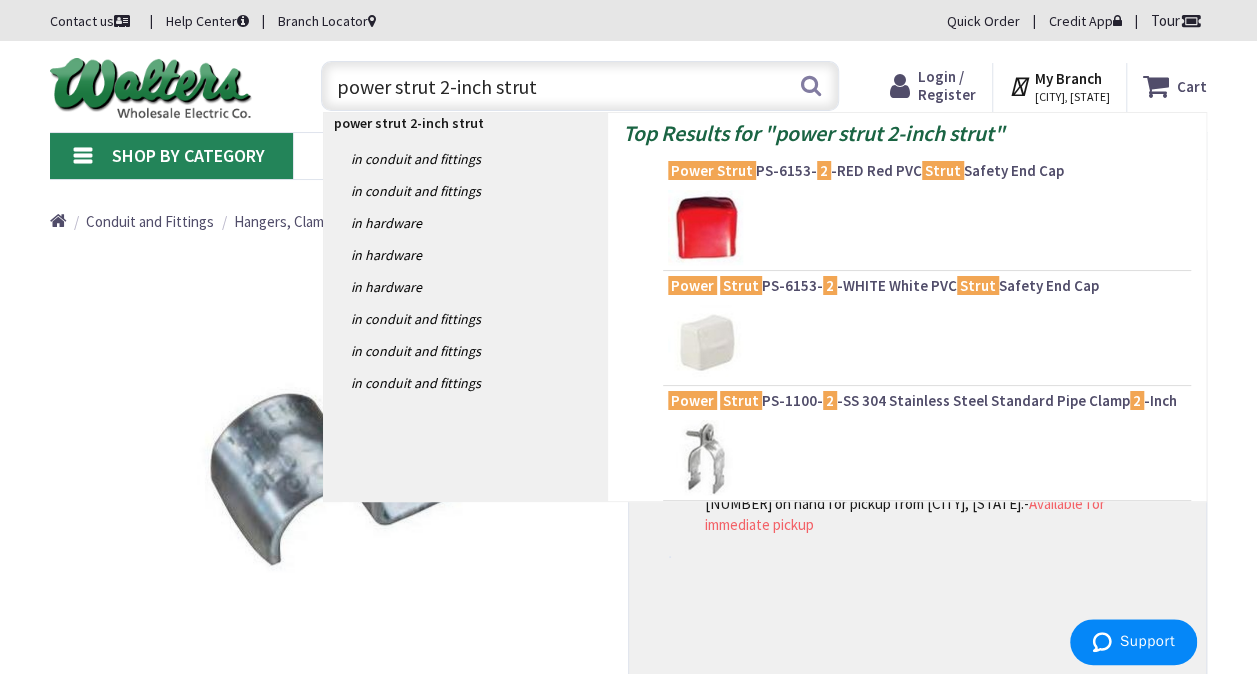 click on "power strut 2-inch strut" at bounding box center (580, 86) 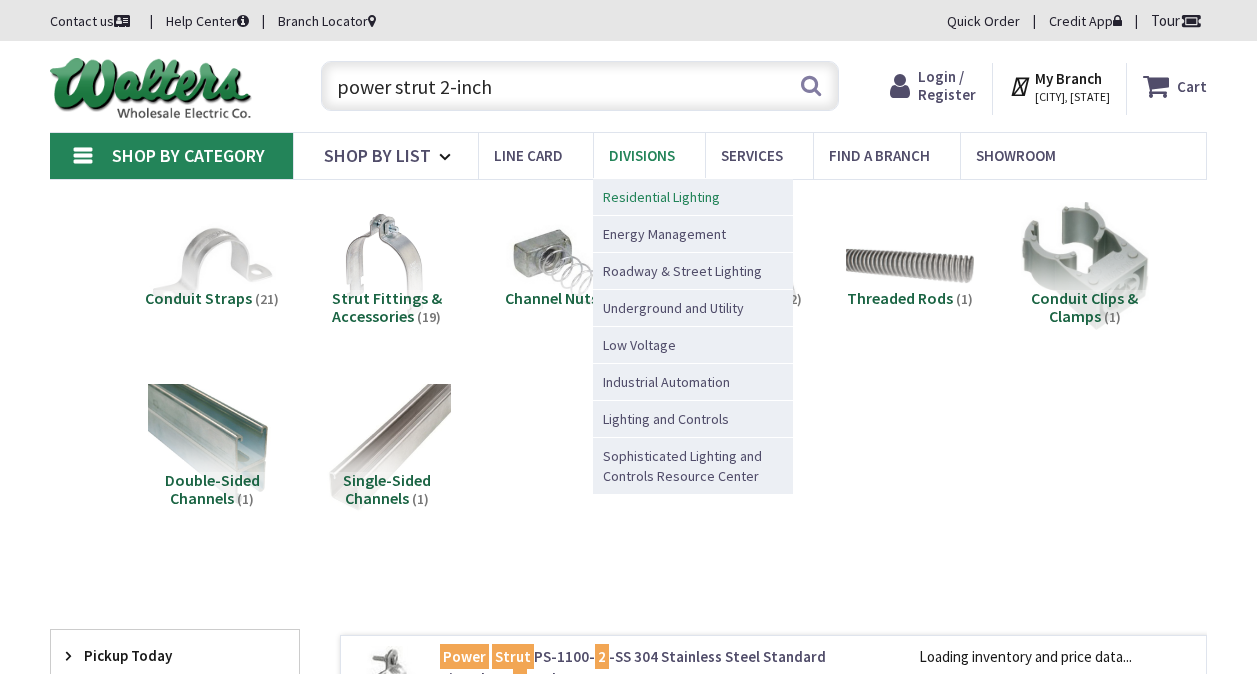 scroll, scrollTop: 0, scrollLeft: 0, axis: both 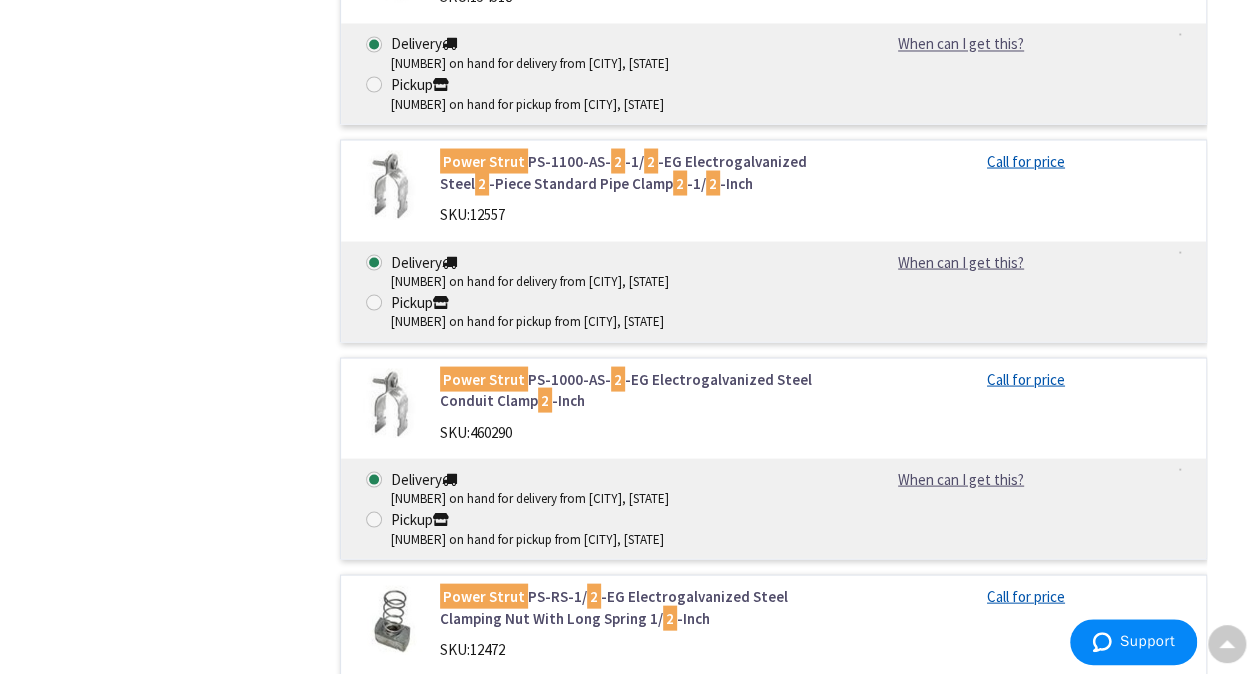 click on "Power Strut  PS-1000-AS- 2 -EG Electrogalvanized Steel Conduit Clamp  2 -Inch" at bounding box center (635, 389) 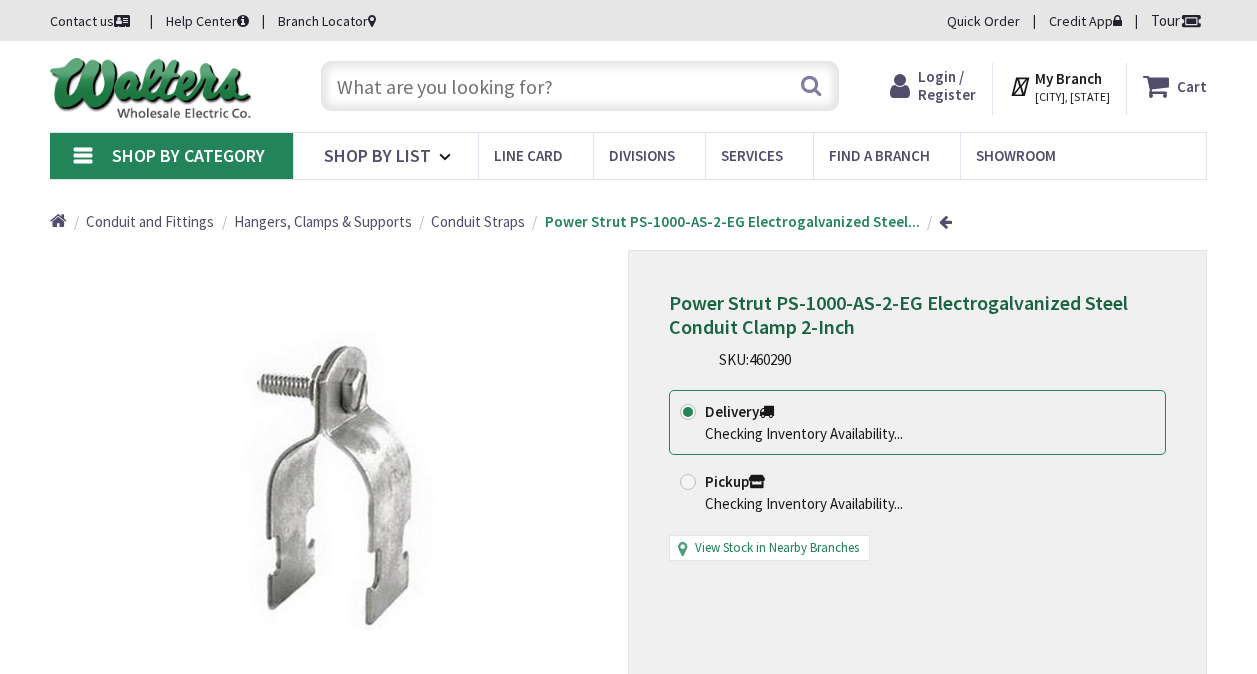 scroll, scrollTop: 0, scrollLeft: 0, axis: both 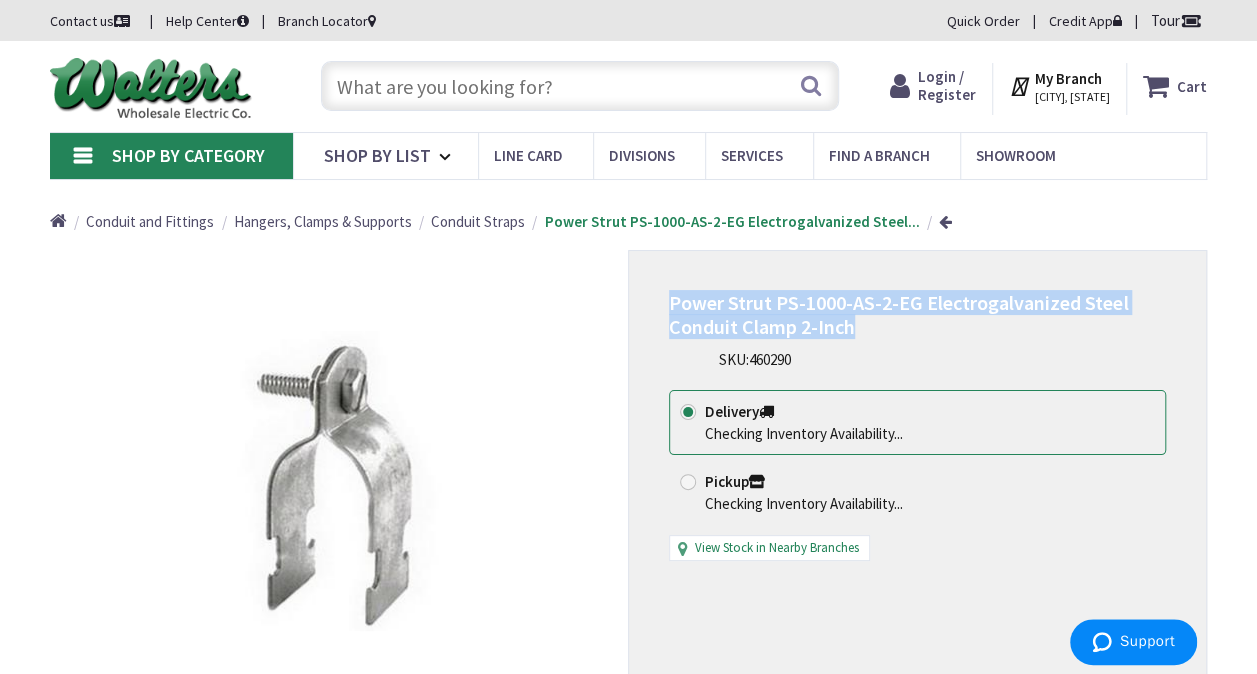 drag, startPoint x: 853, startPoint y: 324, endPoint x: 667, endPoint y: 311, distance: 186.45375 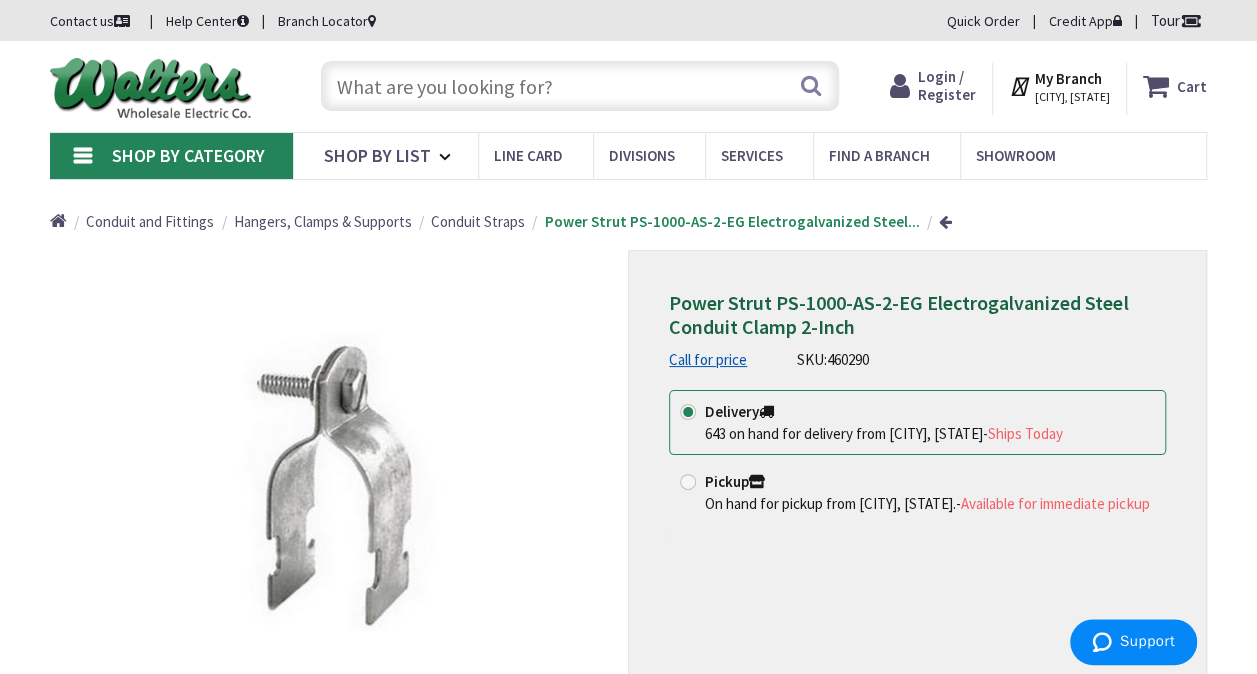 click at bounding box center (580, 86) 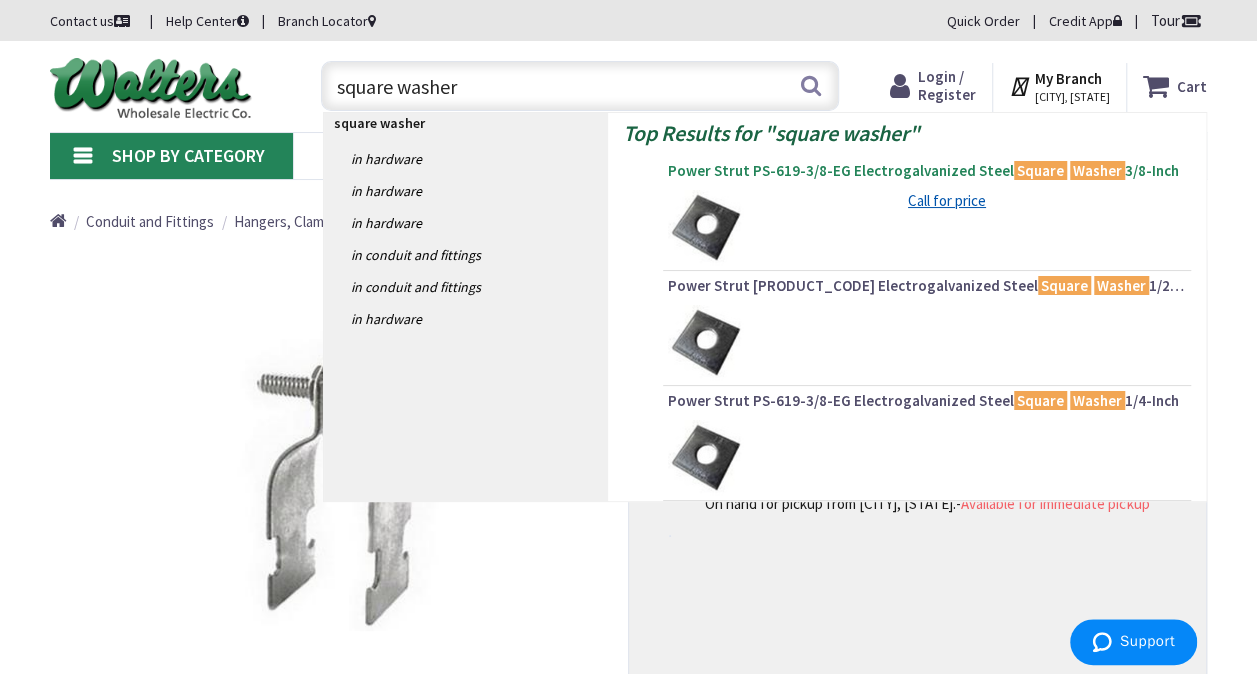 type on "square washer" 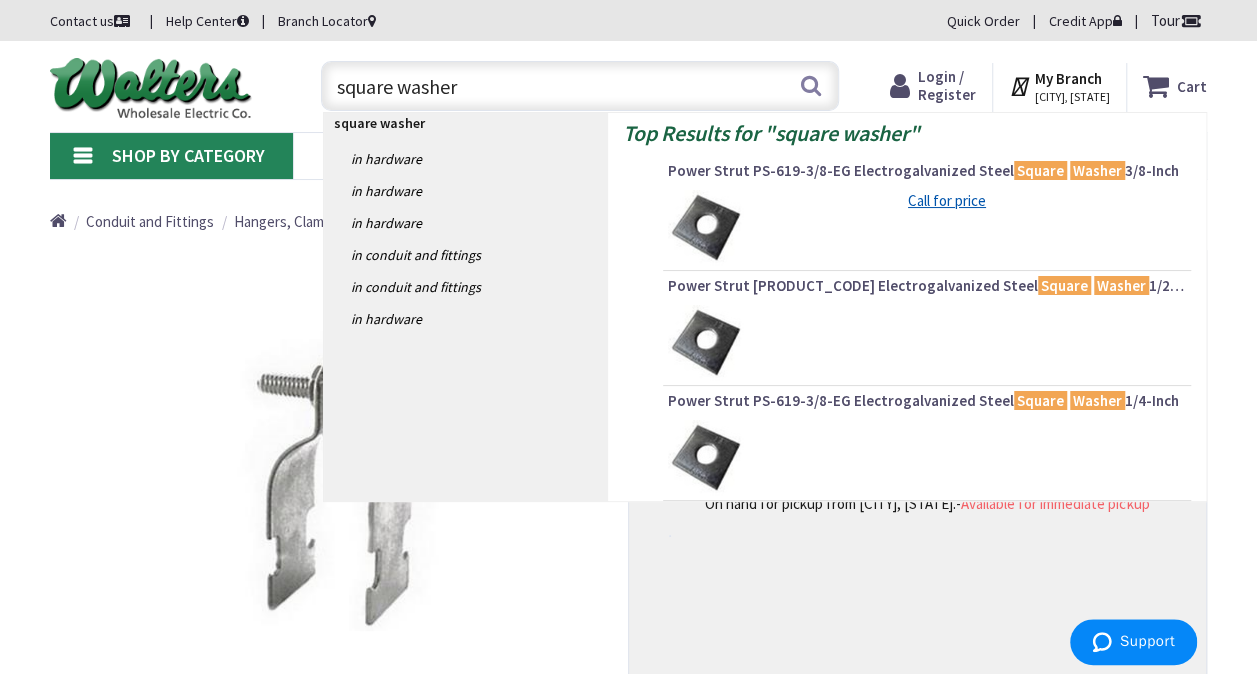 click on "Power Strut PS-619-3/8-EG Electrogalvanized Steel  Square   Washer  3/8-Inch" at bounding box center (927, 171) 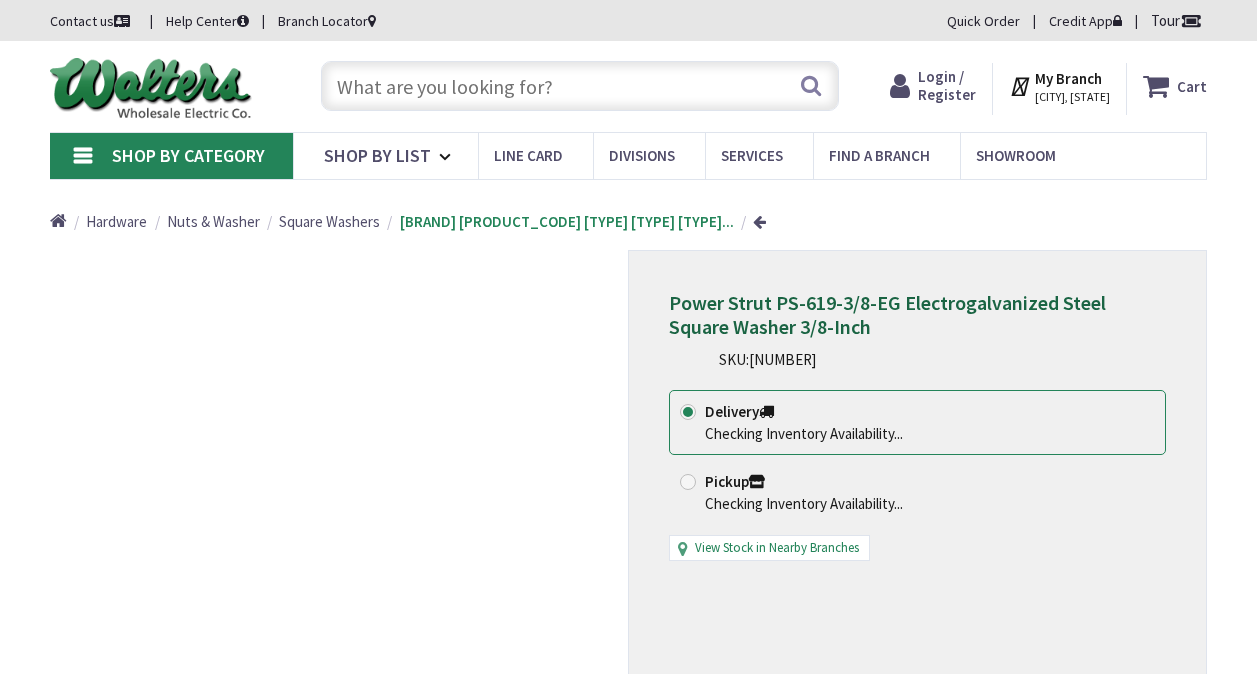 scroll, scrollTop: 0, scrollLeft: 0, axis: both 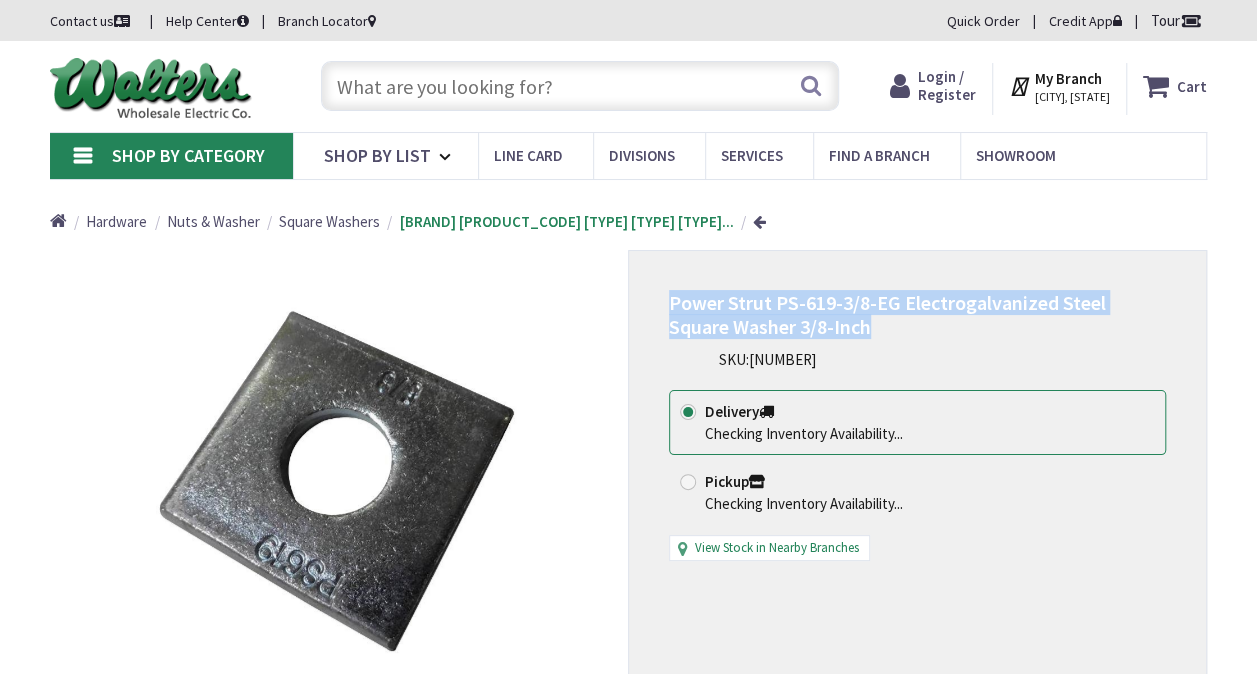 drag, startPoint x: 870, startPoint y: 335, endPoint x: 673, endPoint y: 307, distance: 198.9799 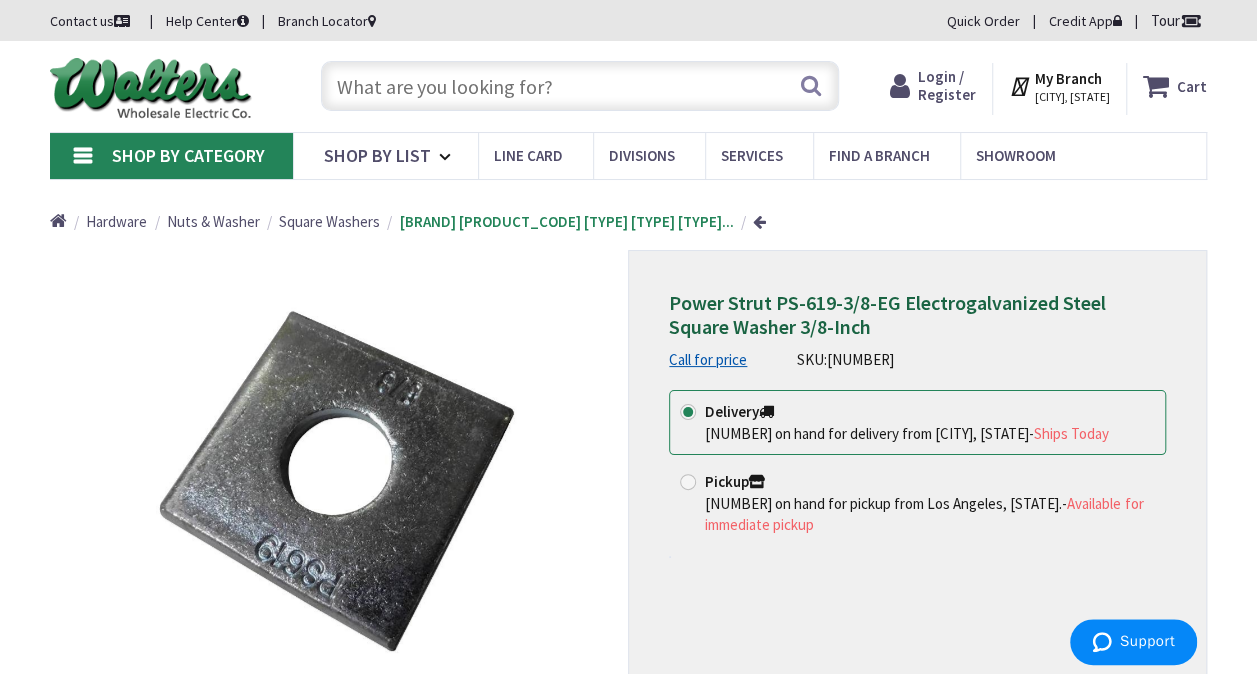 click at bounding box center (580, 86) 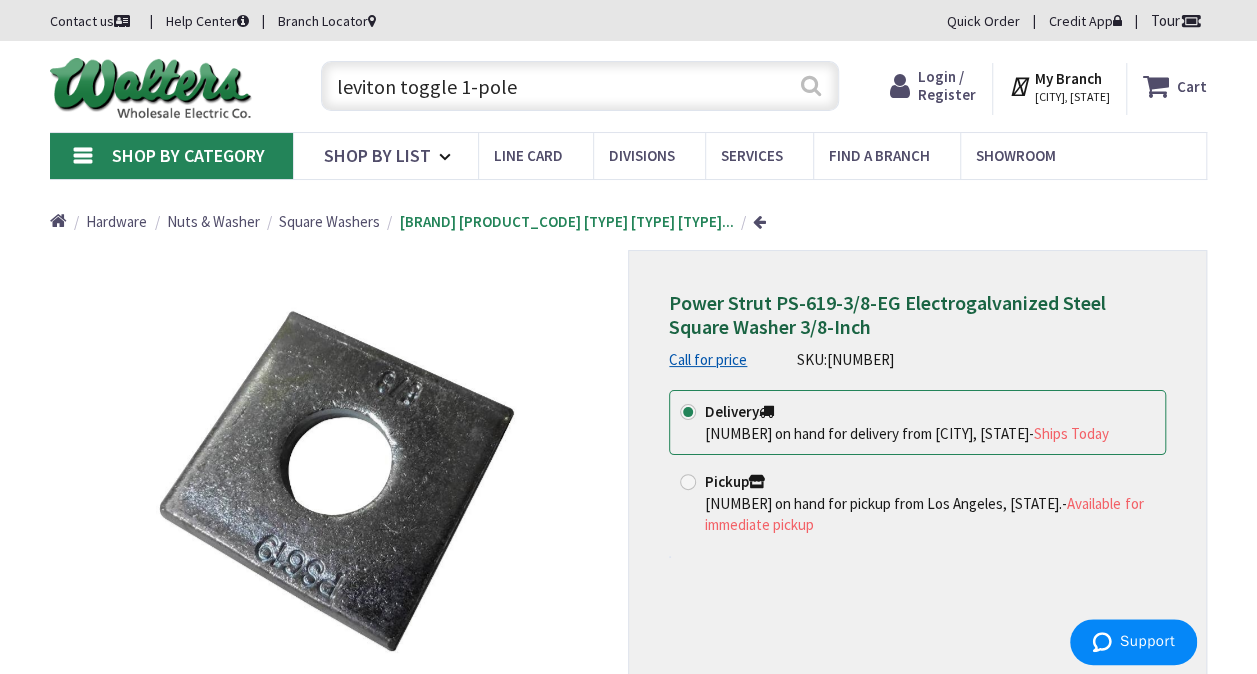 type on "leviton toggle 1-pole" 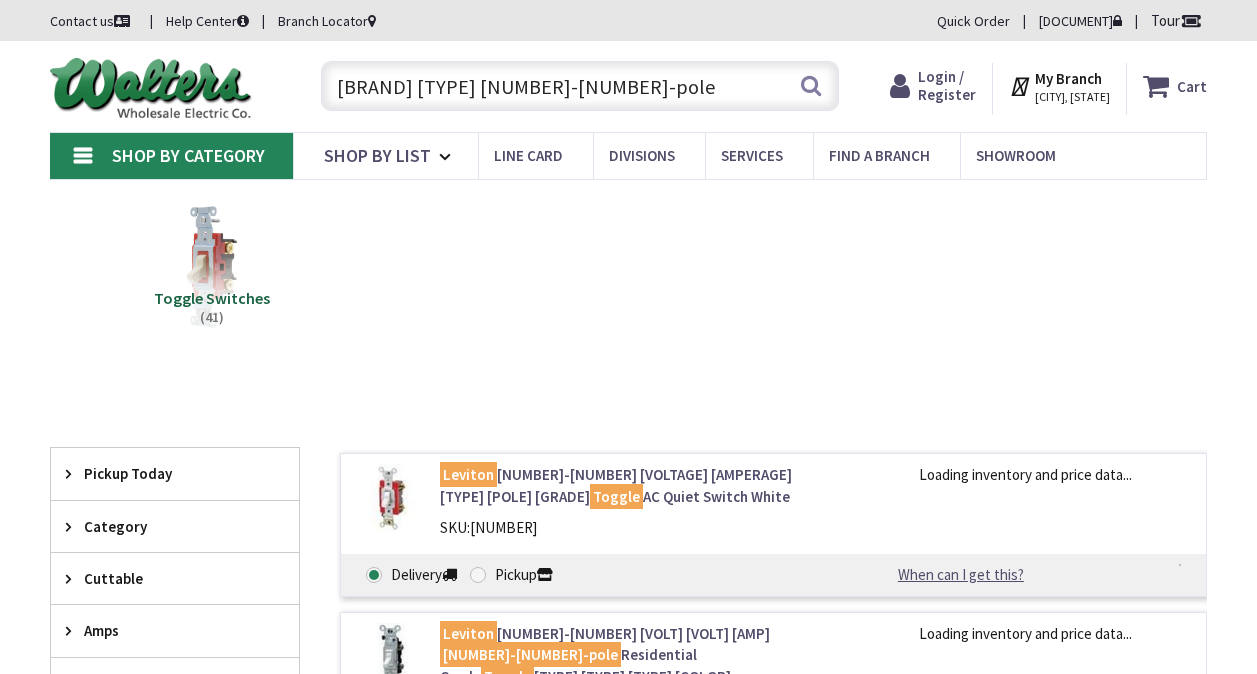 scroll, scrollTop: 0, scrollLeft: 0, axis: both 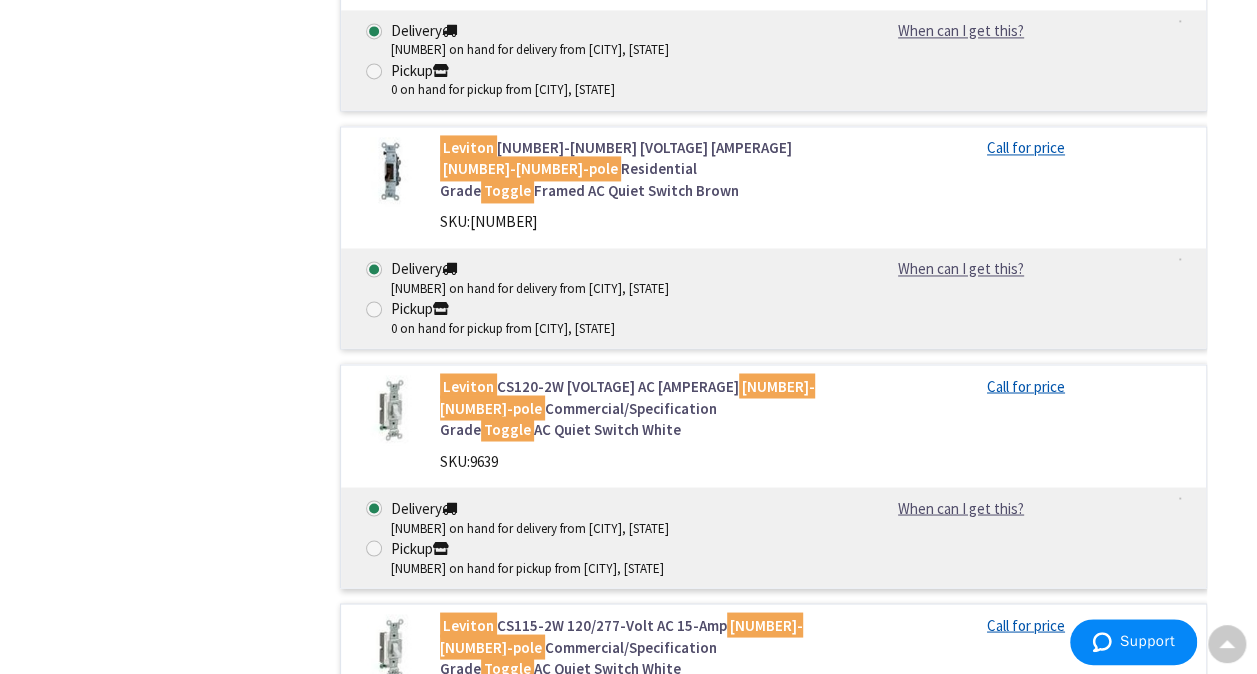 click on "Leviton  CS120-2W 120/277-Volt AC 20-Amp  1-Pole  Commercial/Specification Grade  Toggle  AC Quiet Switch White" at bounding box center (635, 386) 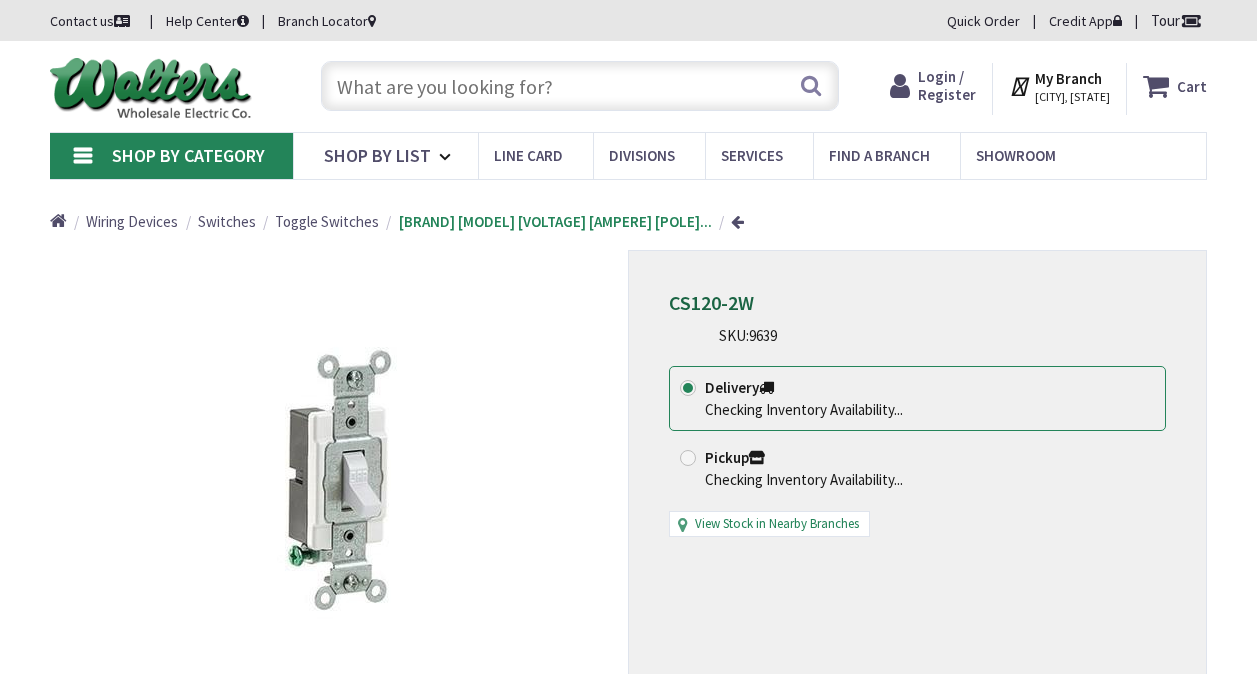 scroll, scrollTop: 0, scrollLeft: 0, axis: both 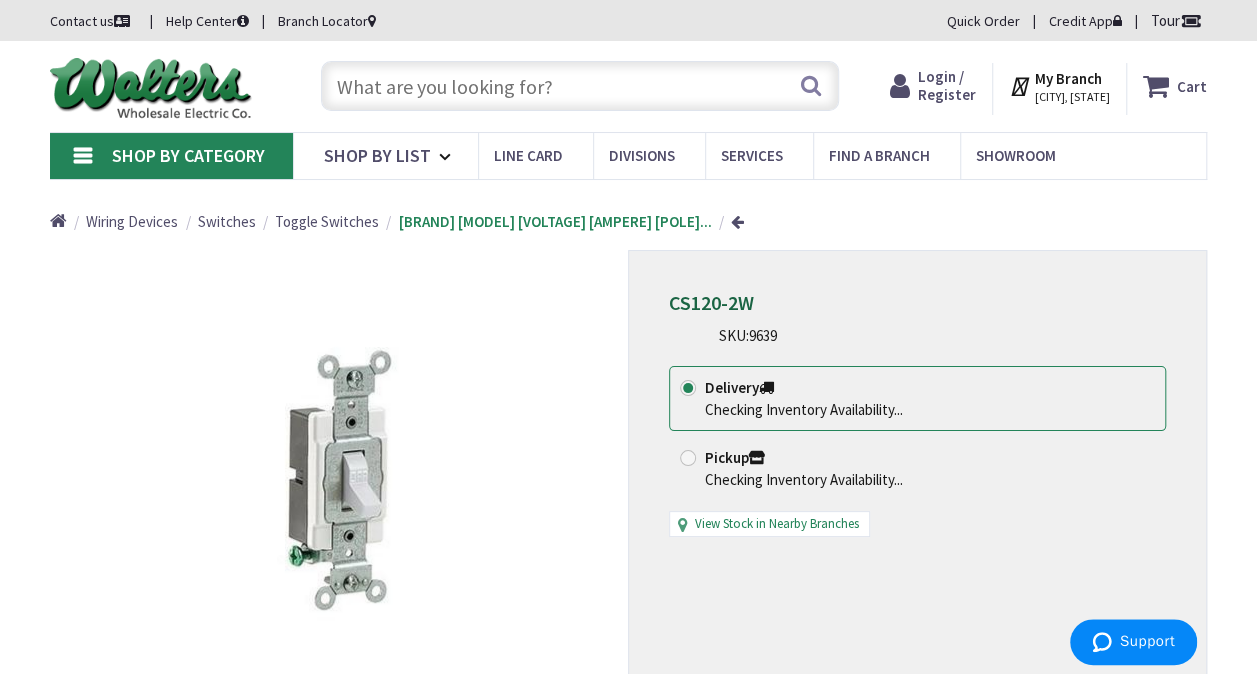 drag, startPoint x: 717, startPoint y: 352, endPoint x: 666, endPoint y: 306, distance: 68.68042 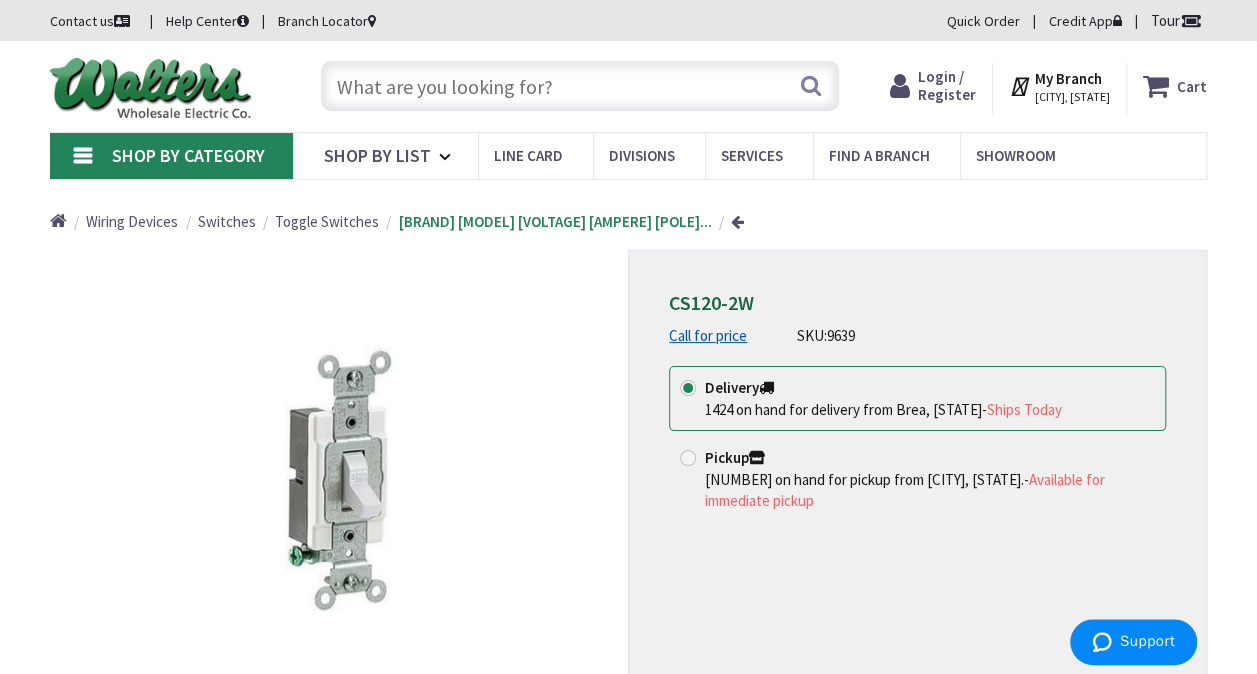 click on "Home
Wiring Devices
Switches
Toggle Switches
Leviton CS120-2W 120/277-Volt AC 20-Amp 1-Pole..." at bounding box center [510, 214] 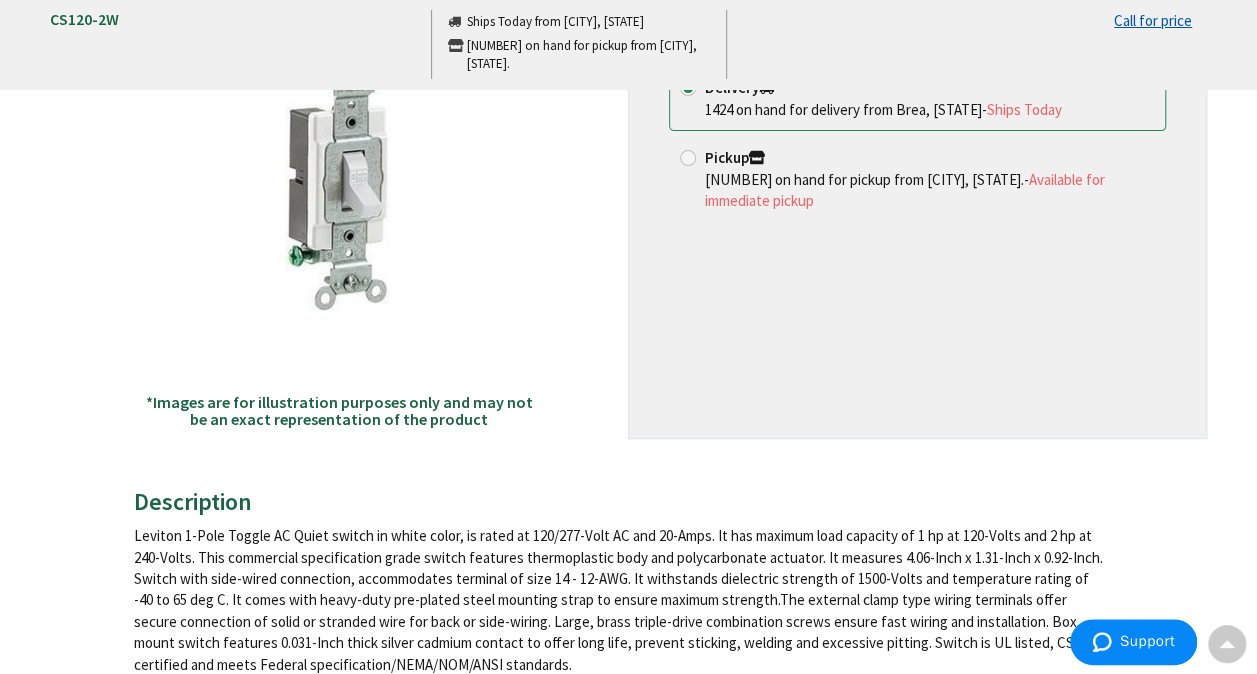 scroll, scrollTop: 0, scrollLeft: 0, axis: both 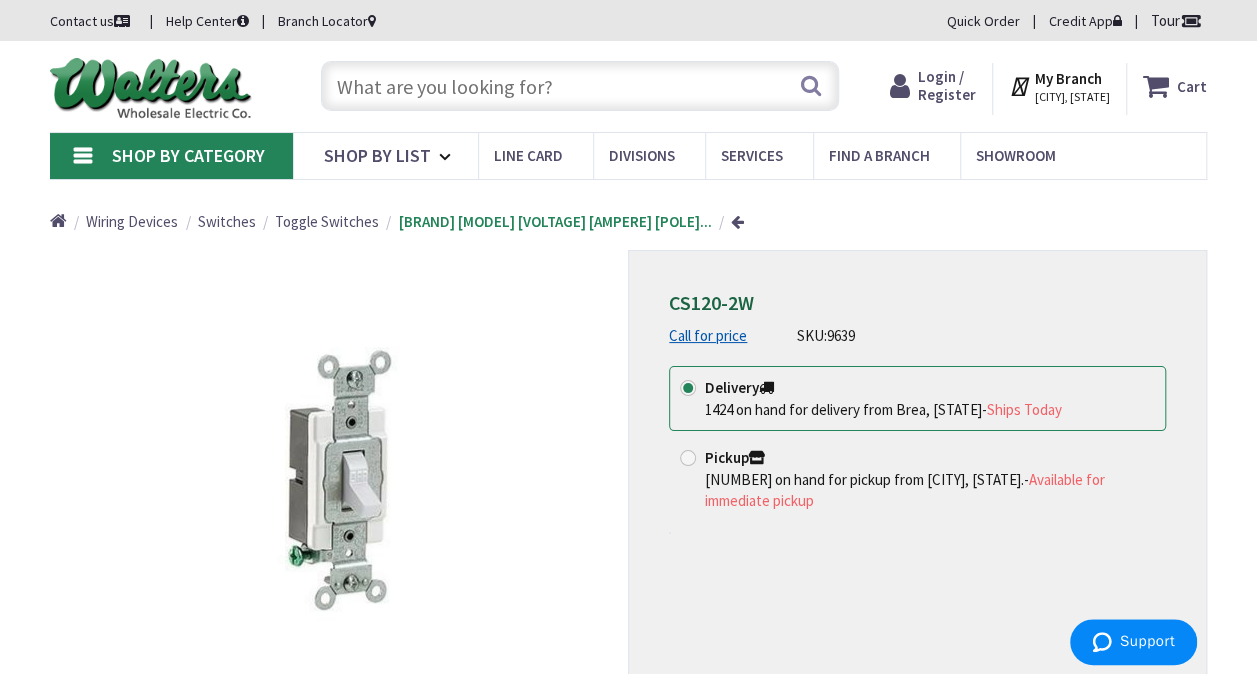 click at bounding box center [580, 86] 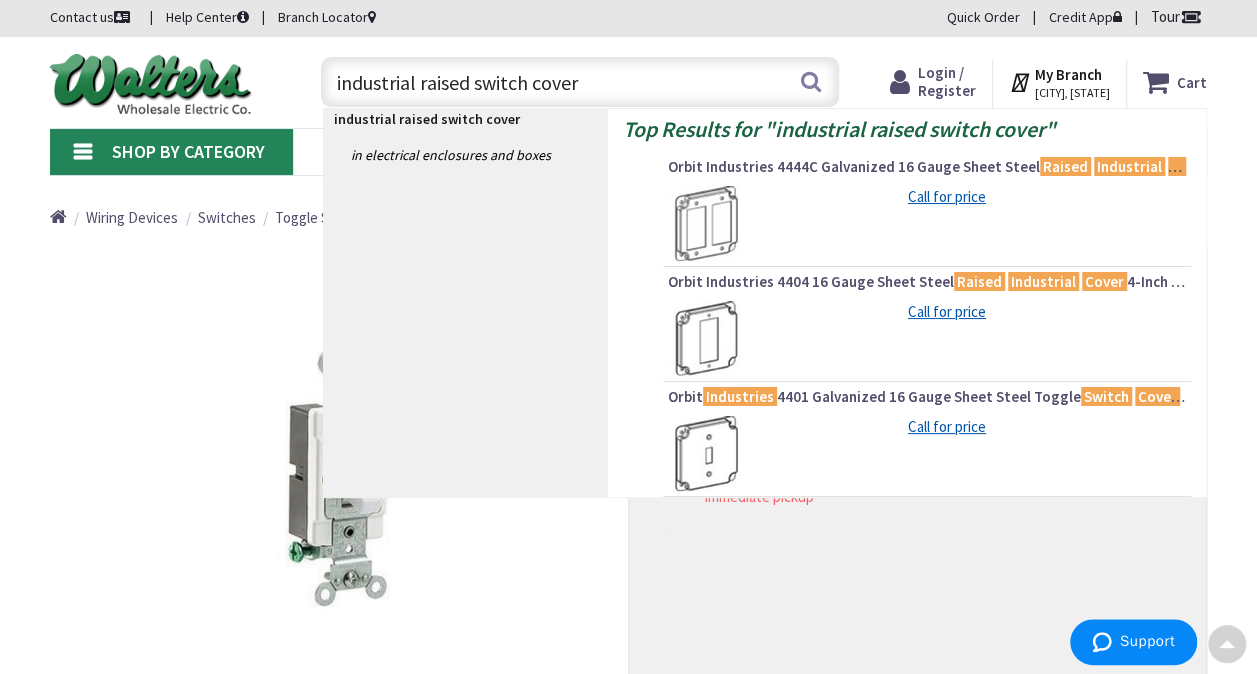 scroll, scrollTop: 0, scrollLeft: 0, axis: both 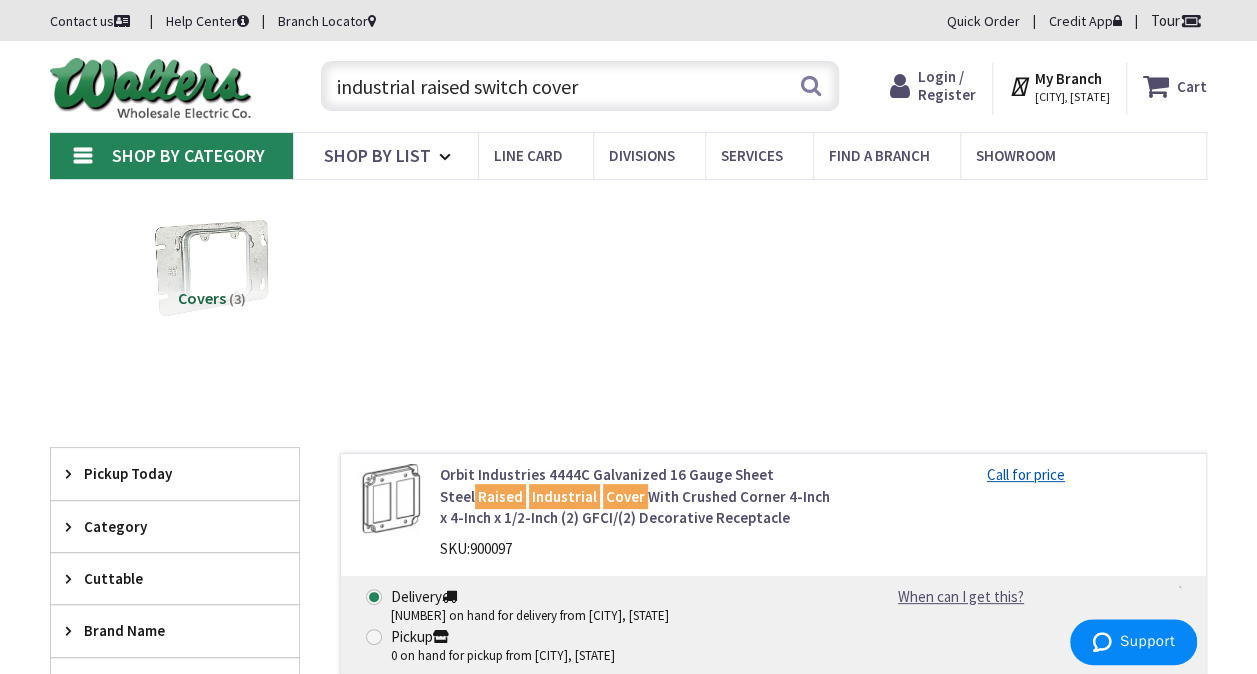 drag, startPoint x: 475, startPoint y: 87, endPoint x: 256, endPoint y: 89, distance: 219.00912 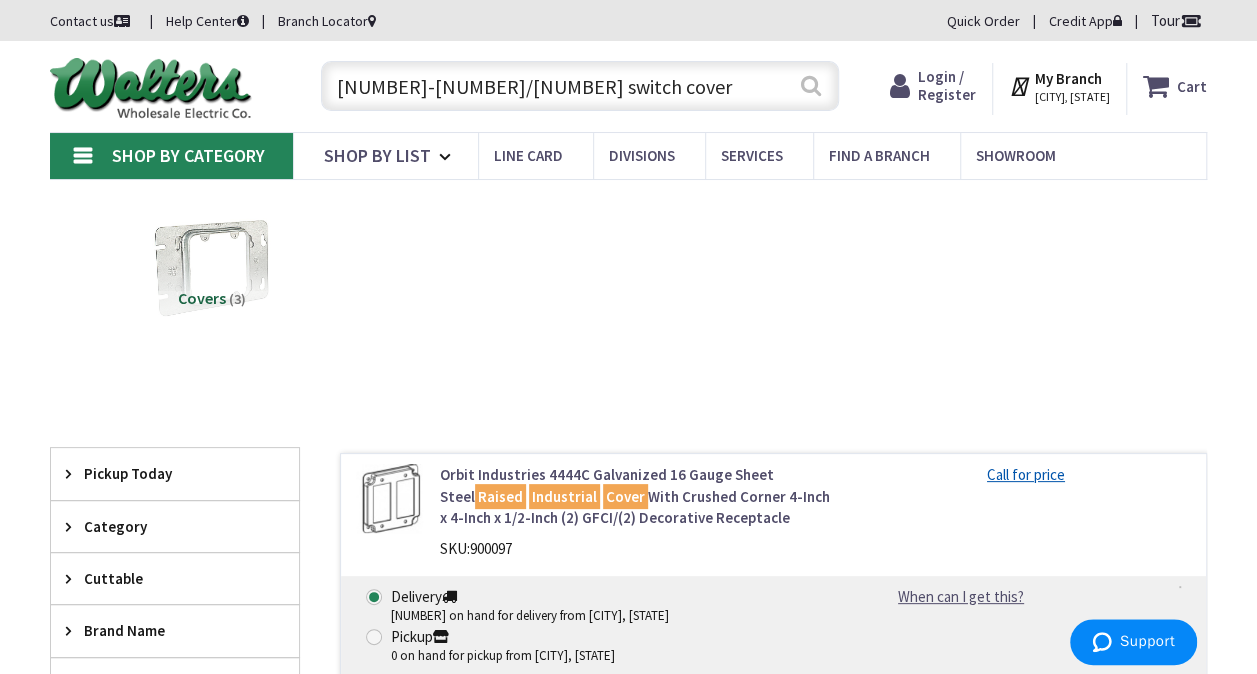 type on "4-11/16 switch cover" 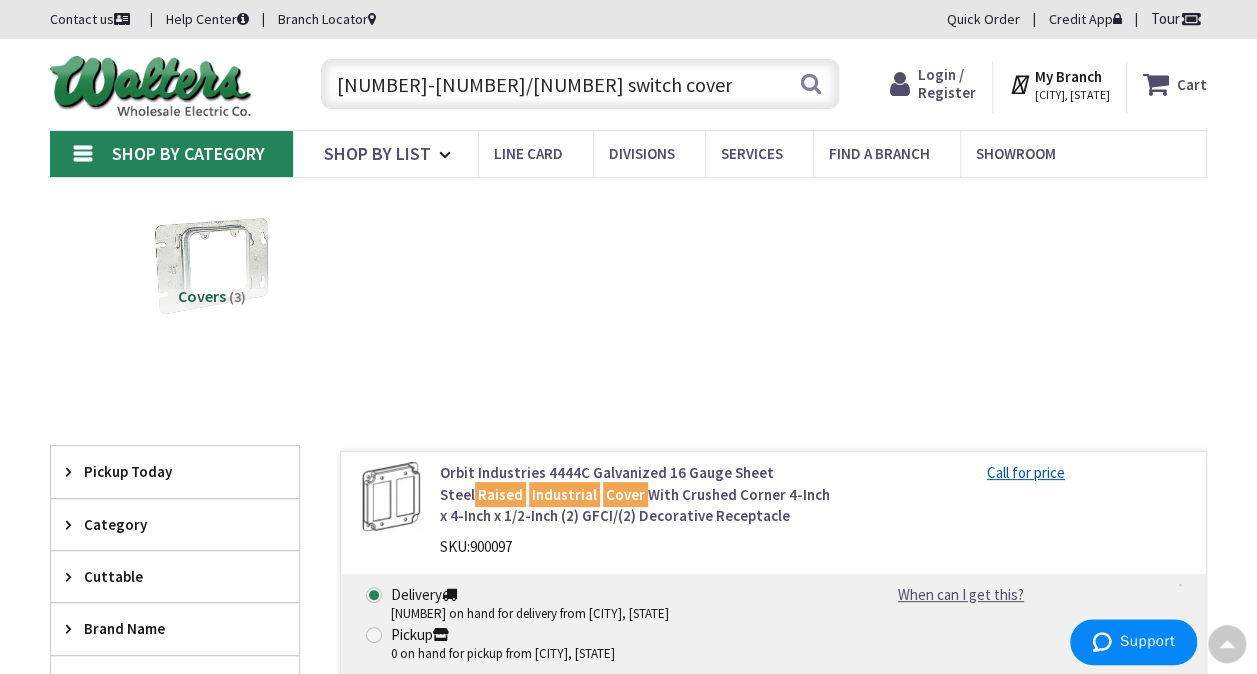scroll, scrollTop: 0, scrollLeft: 0, axis: both 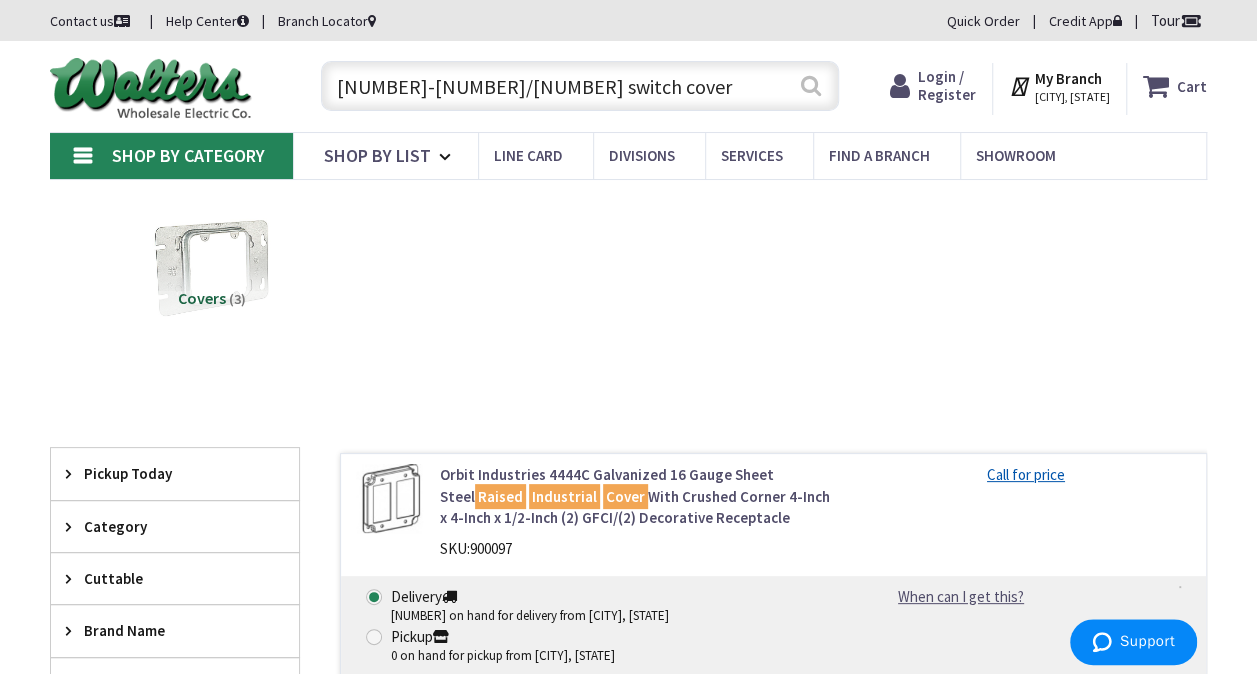 click on "Search" at bounding box center [811, 85] 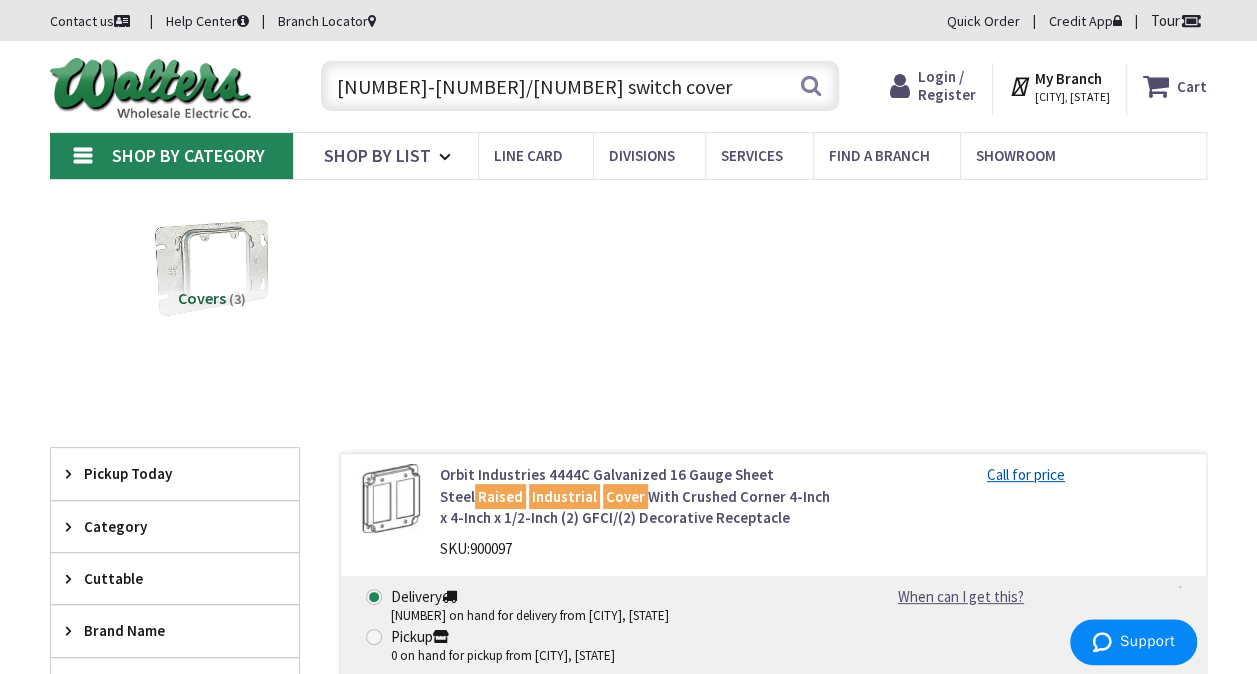 click on "4-11/16 switch cover" at bounding box center [580, 86] 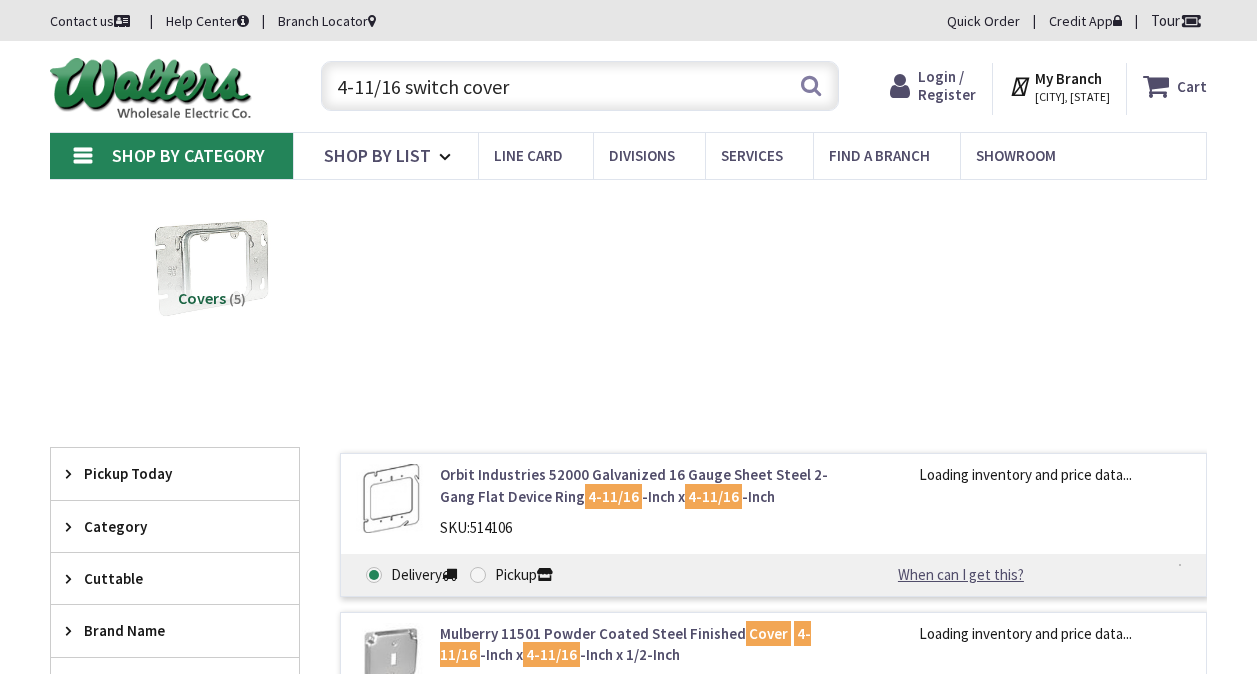 scroll, scrollTop: 0, scrollLeft: 0, axis: both 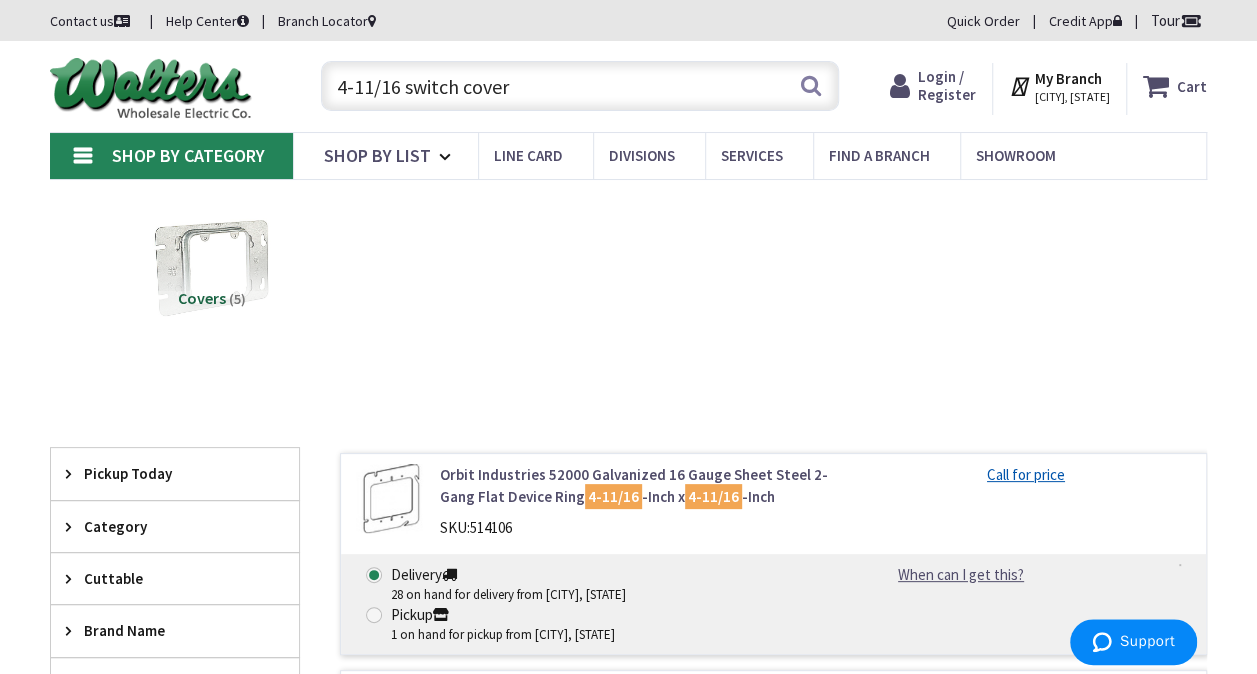 drag, startPoint x: 402, startPoint y: 86, endPoint x: 248, endPoint y: 91, distance: 154.08115 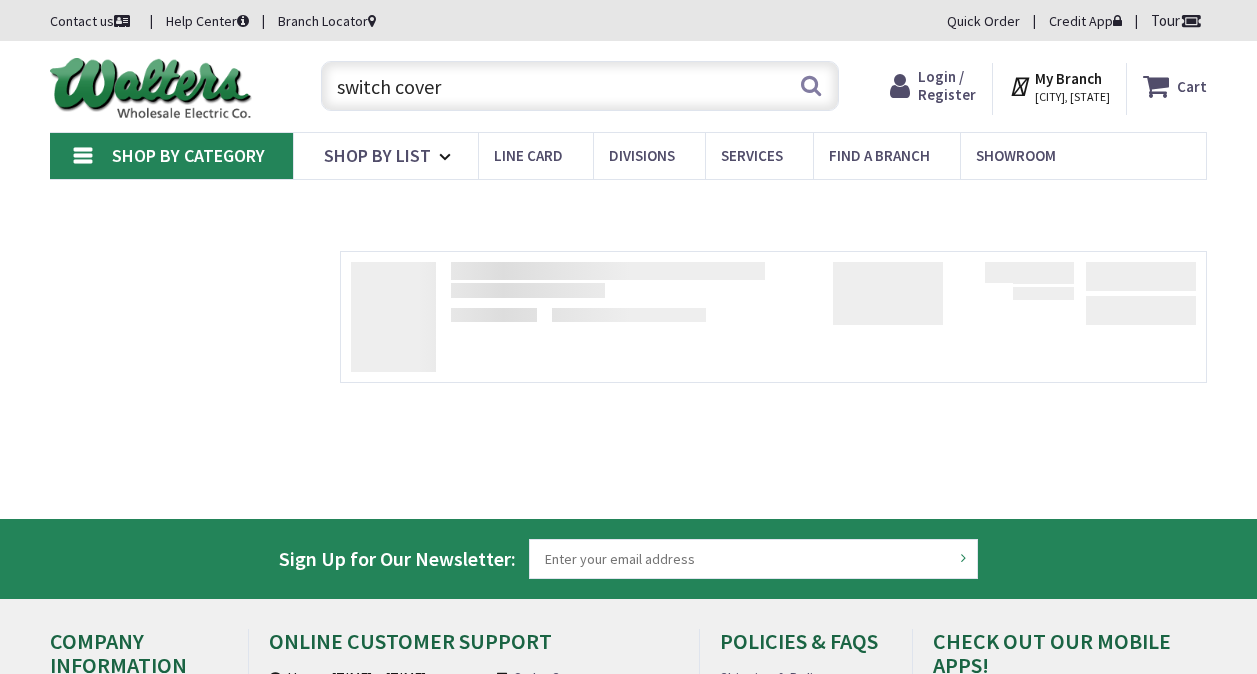 scroll, scrollTop: 0, scrollLeft: 0, axis: both 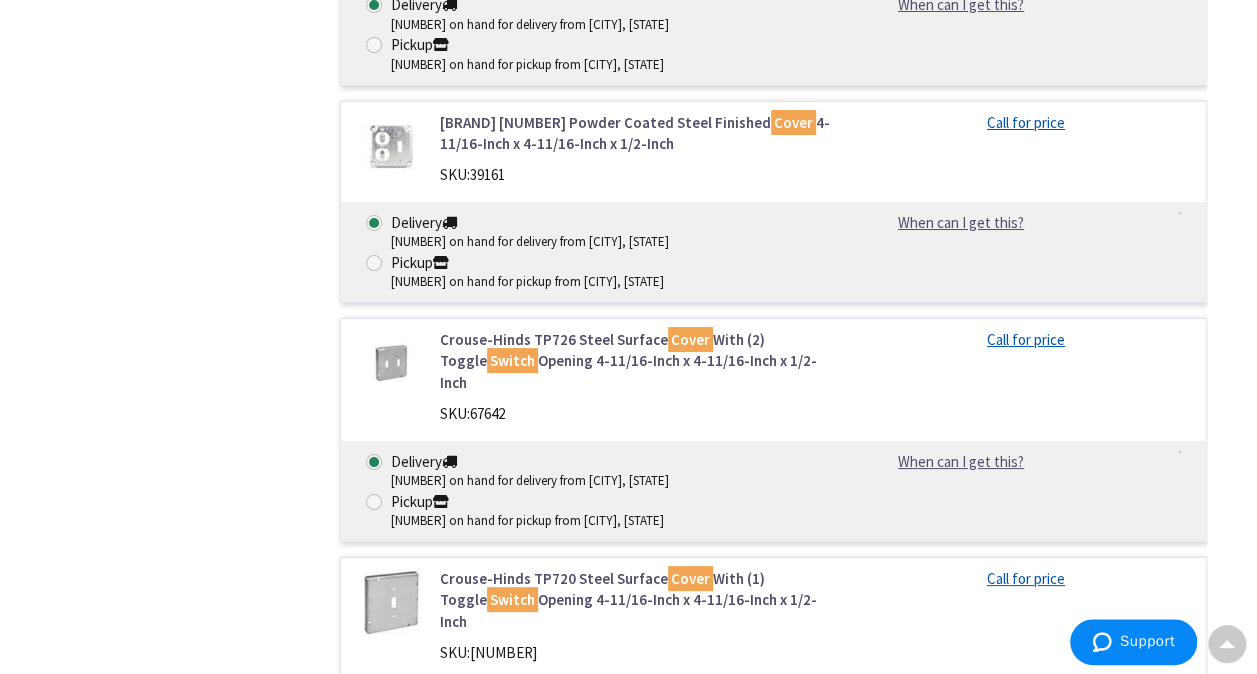 click on "Crouse-Hinds TP720 Steel Surface  Cover  With (1) Toggle  Switch  Opening 4-11/16-Inch x 4-11/16-Inch x 1/2-Inch" at bounding box center (635, 627) 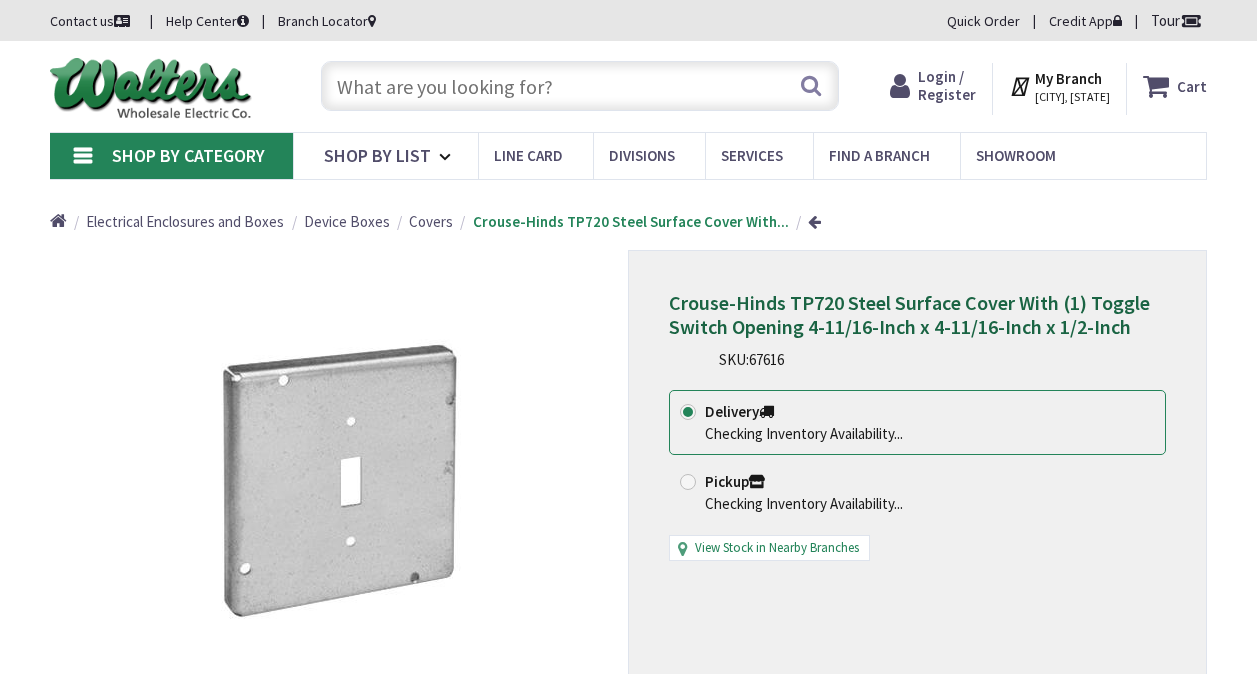scroll, scrollTop: 0, scrollLeft: 0, axis: both 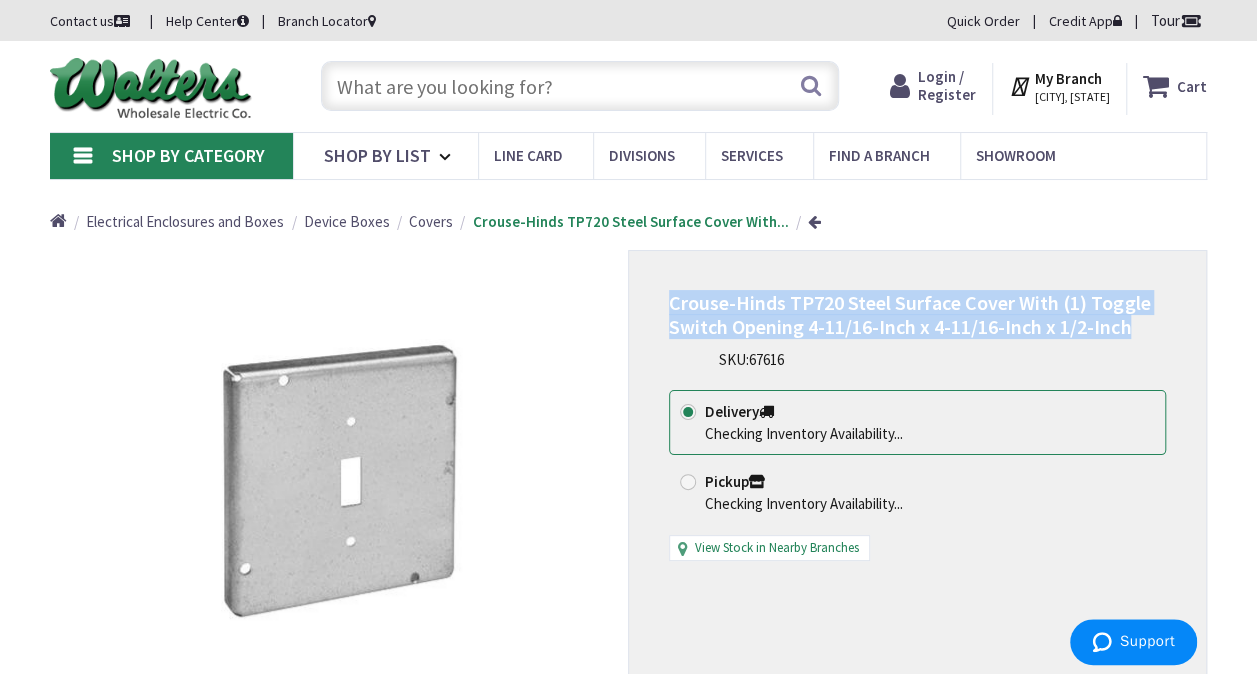 drag, startPoint x: 1138, startPoint y: 320, endPoint x: 670, endPoint y: 302, distance: 468.34604 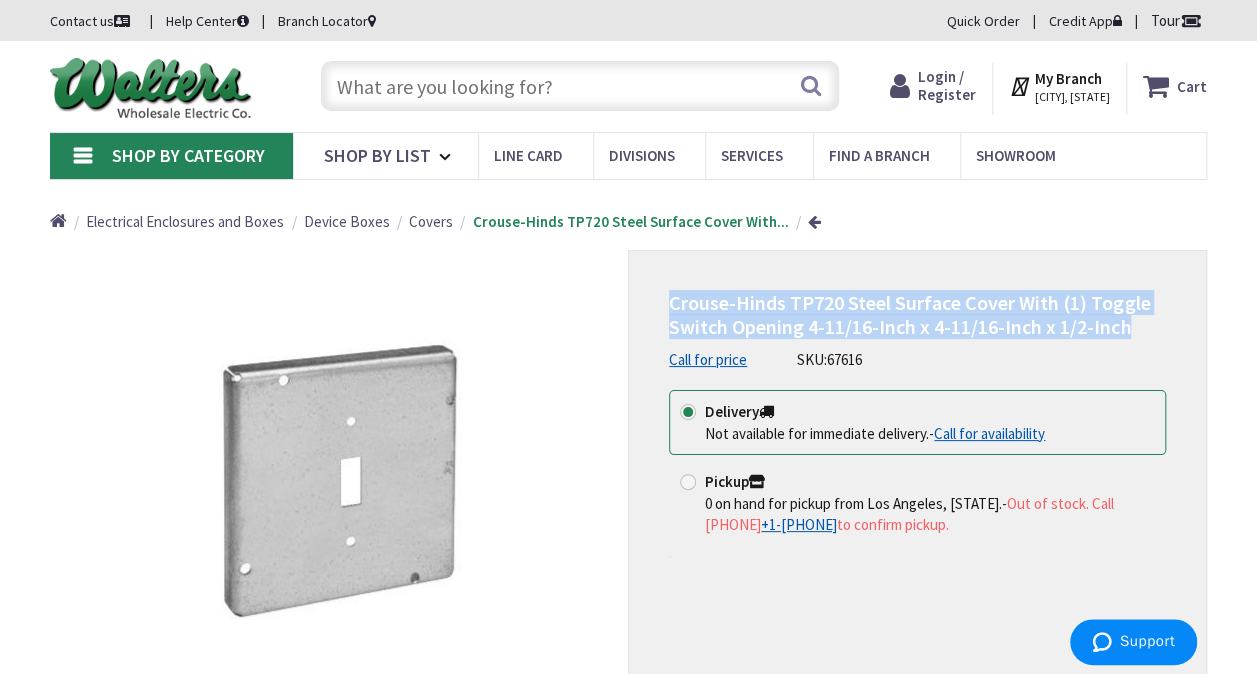 copy on "Crouse-Hinds TP720 Steel Surface Cover With (1) Toggle Switch Opening 4-11/16-Inch x 4-11/16-Inch x 1/2-Inch" 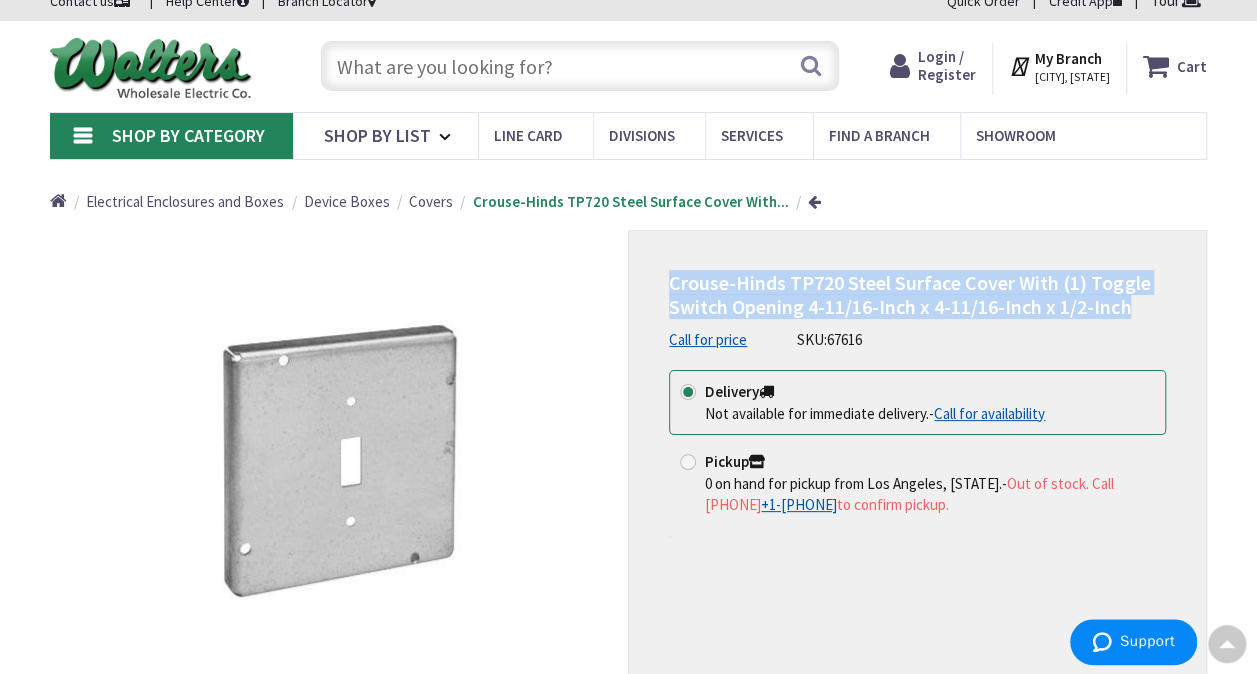 scroll, scrollTop: 0, scrollLeft: 0, axis: both 